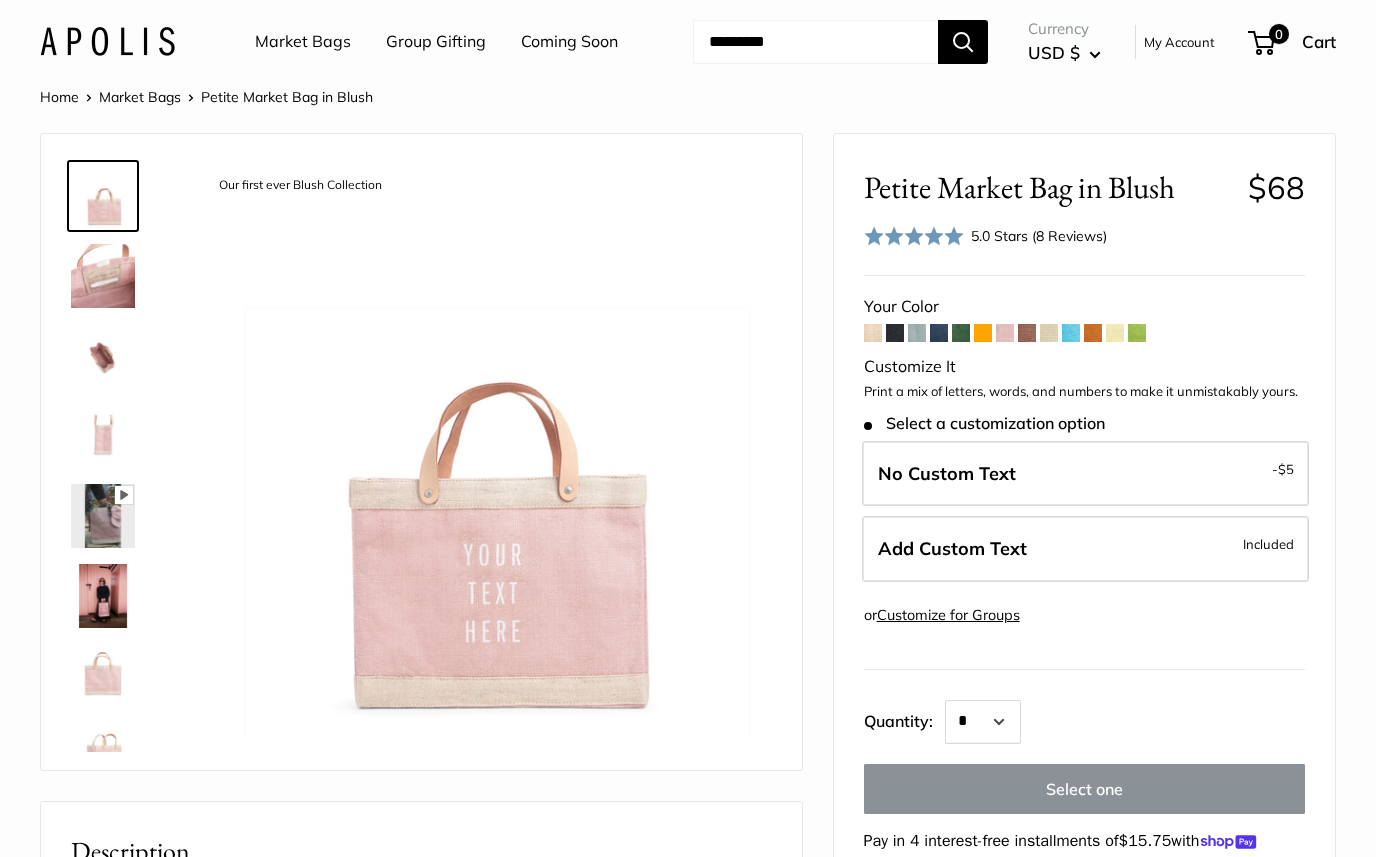 scroll, scrollTop: 15, scrollLeft: 0, axis: vertical 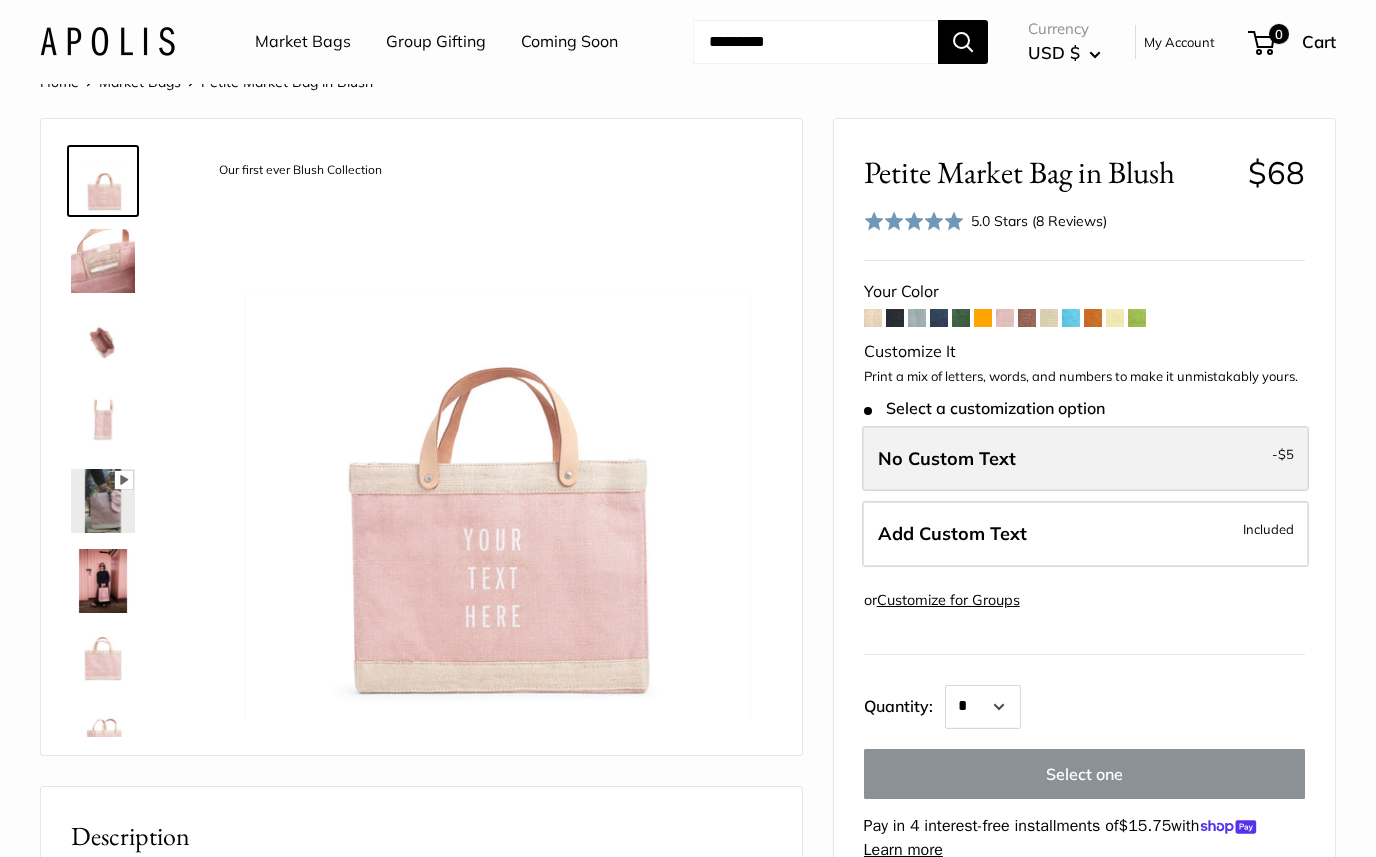 click on "No Custom Text
- $5" at bounding box center (1085, 459) 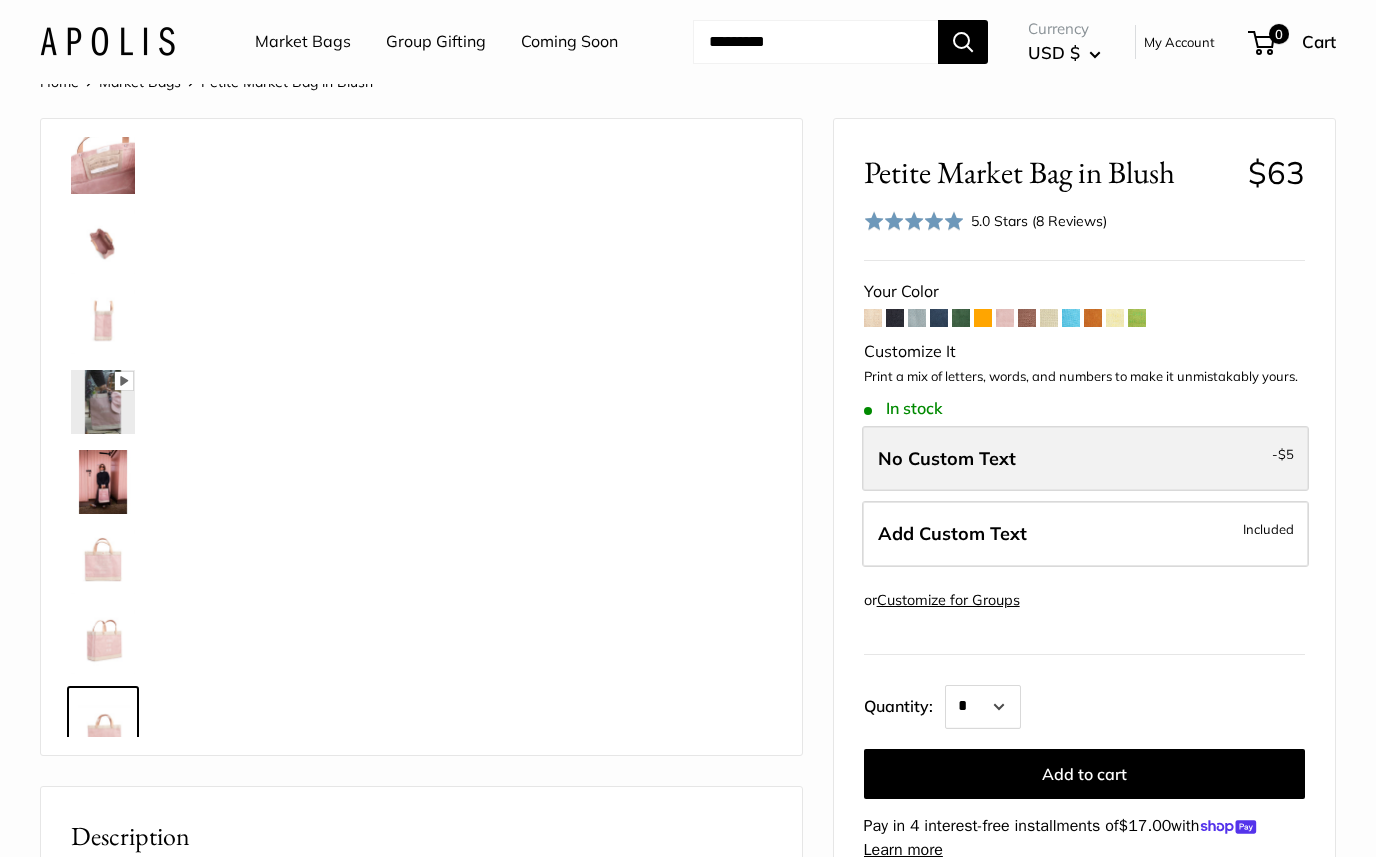 scroll, scrollTop: 128, scrollLeft: 0, axis: vertical 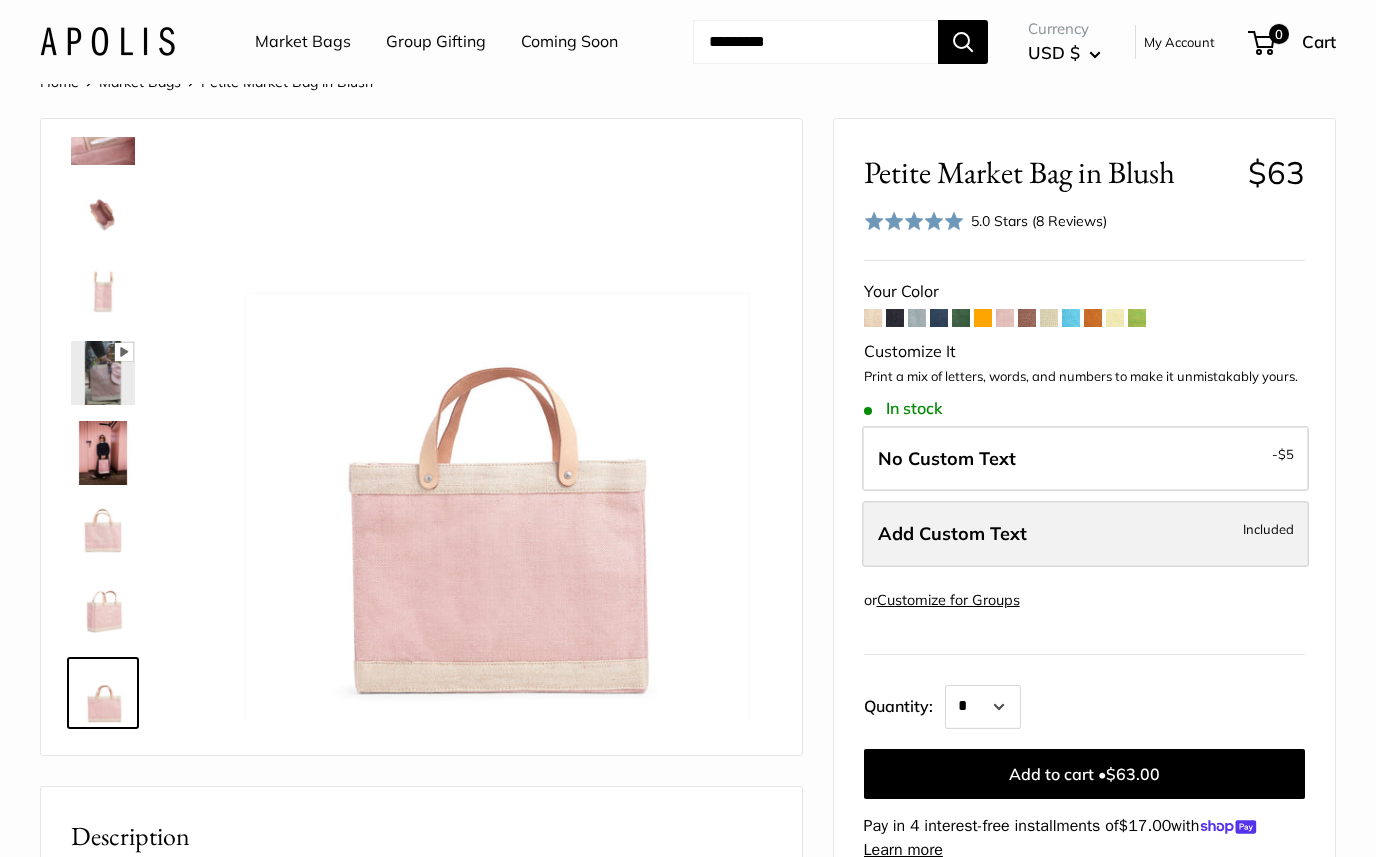click on "Add Custom Text
Included" at bounding box center [1085, 534] 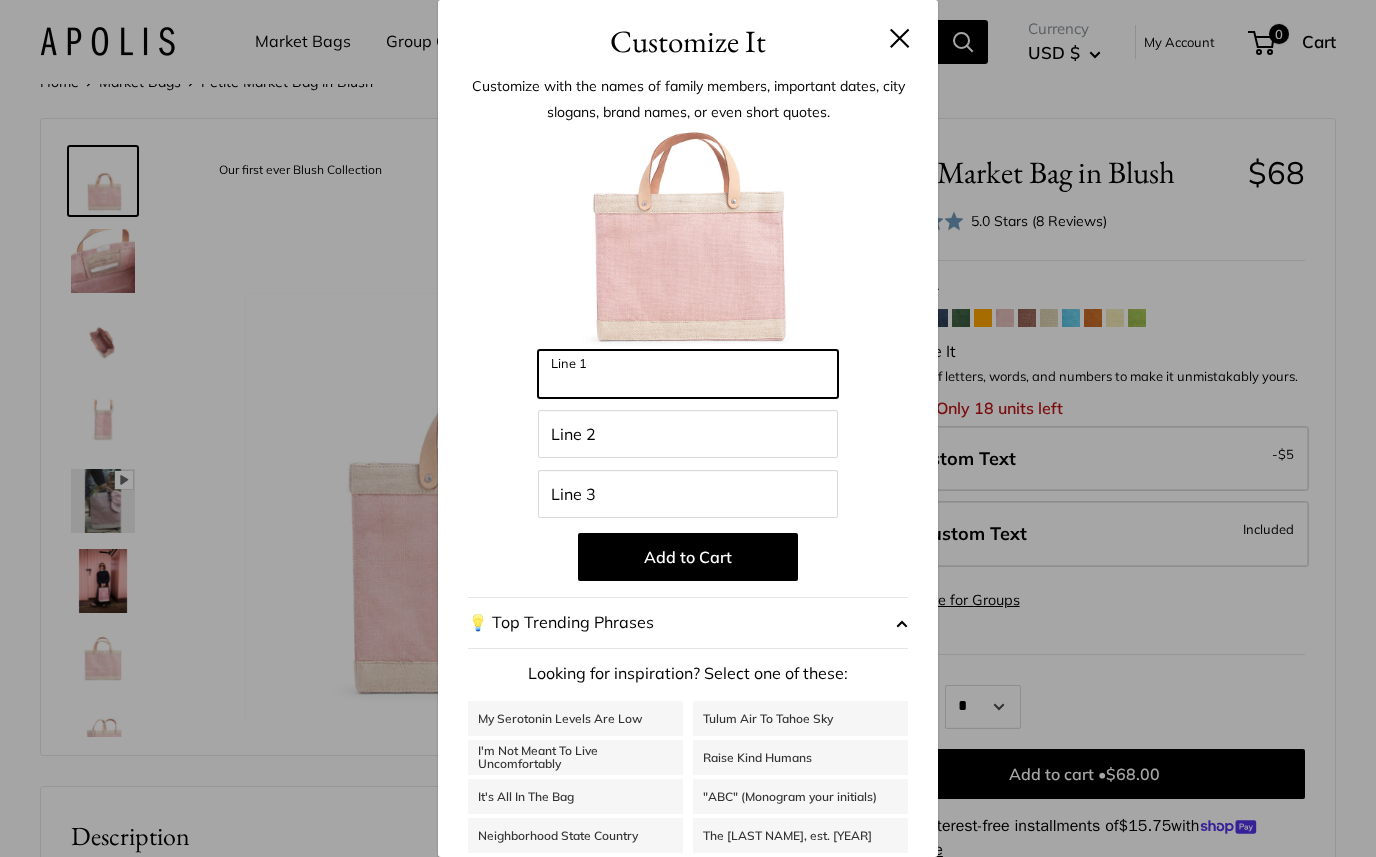 click on "Line 1" at bounding box center (688, 374) 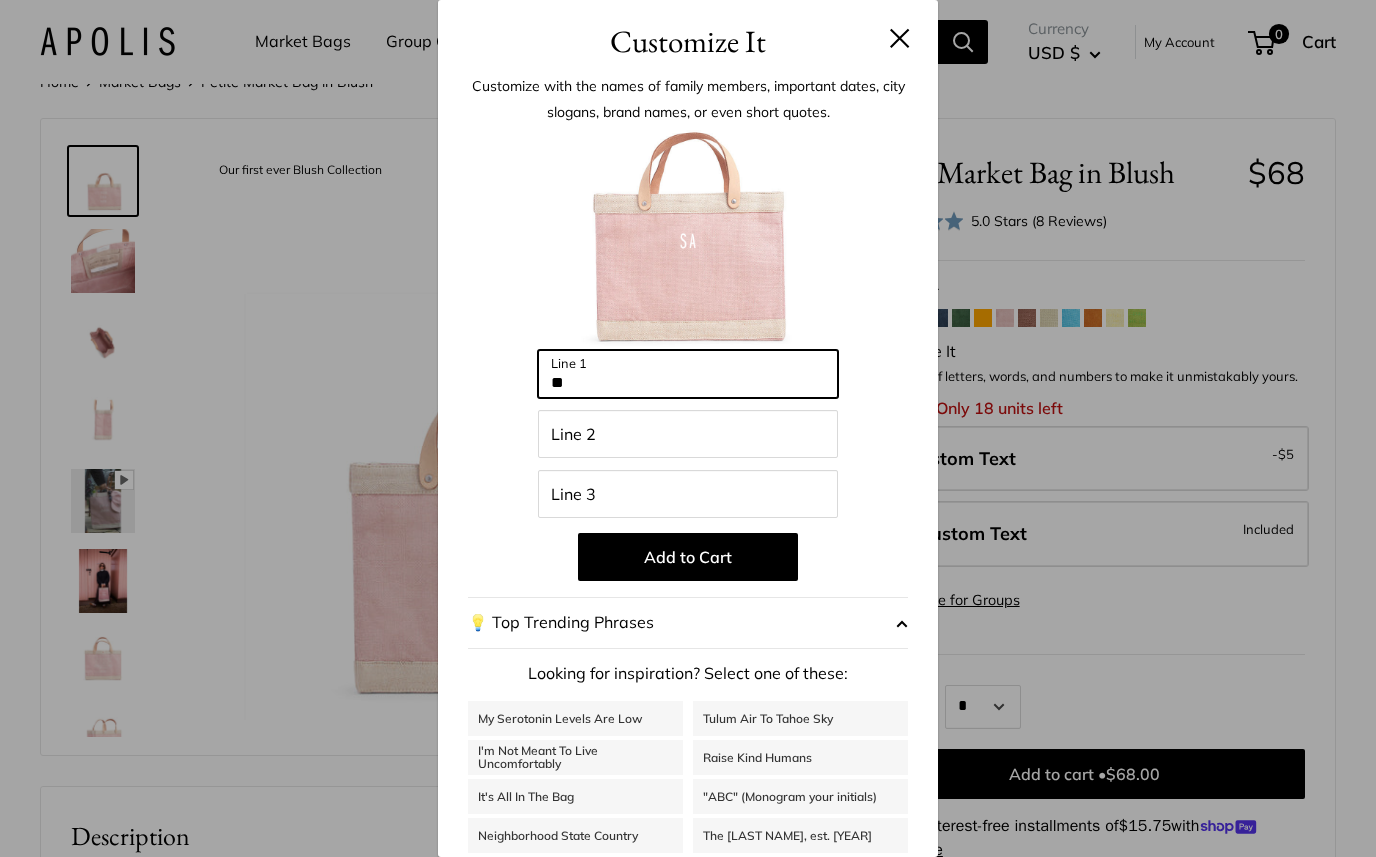 type on "*" 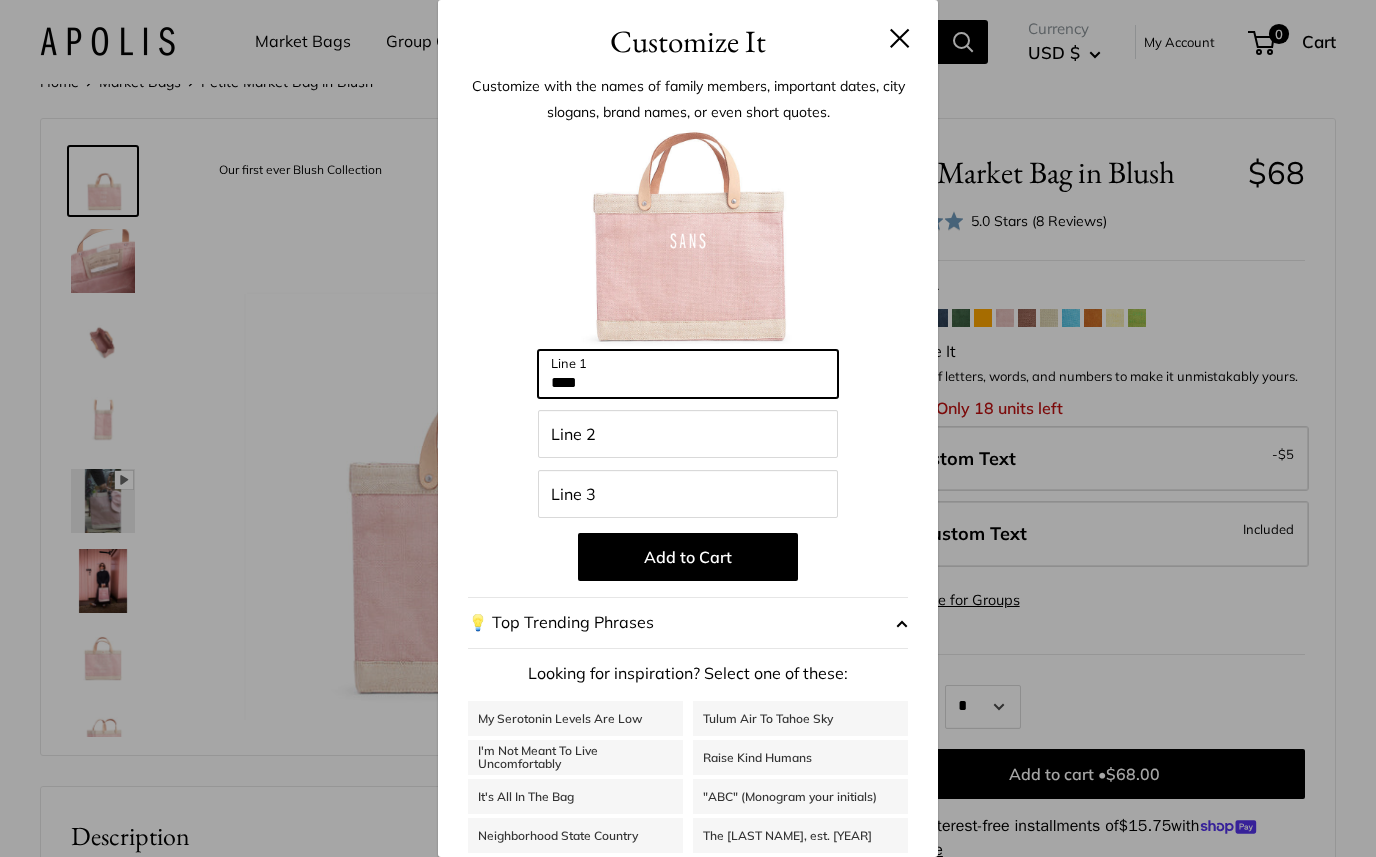 type on "****" 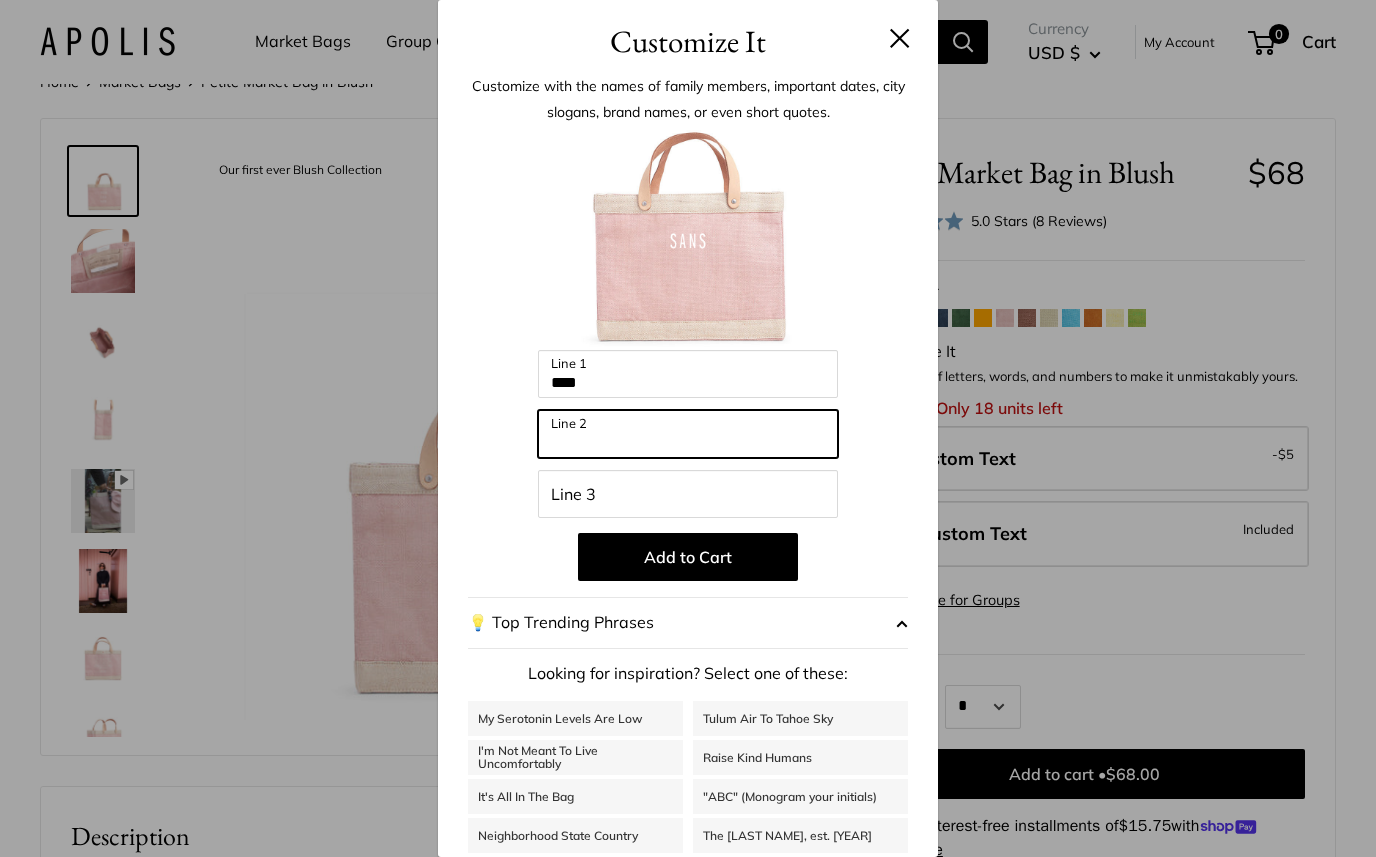 click on "Line 2" at bounding box center [688, 434] 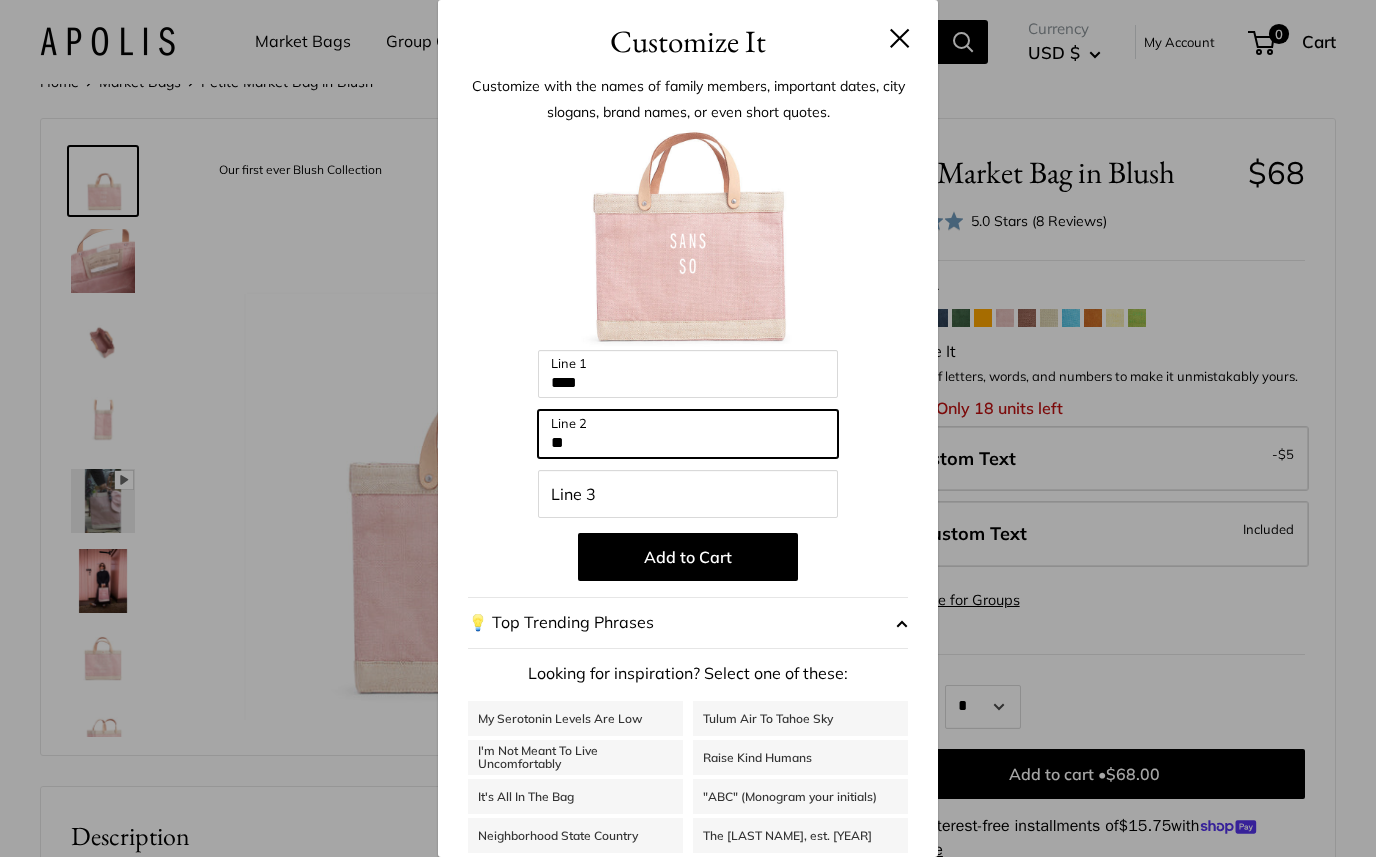 type on "*" 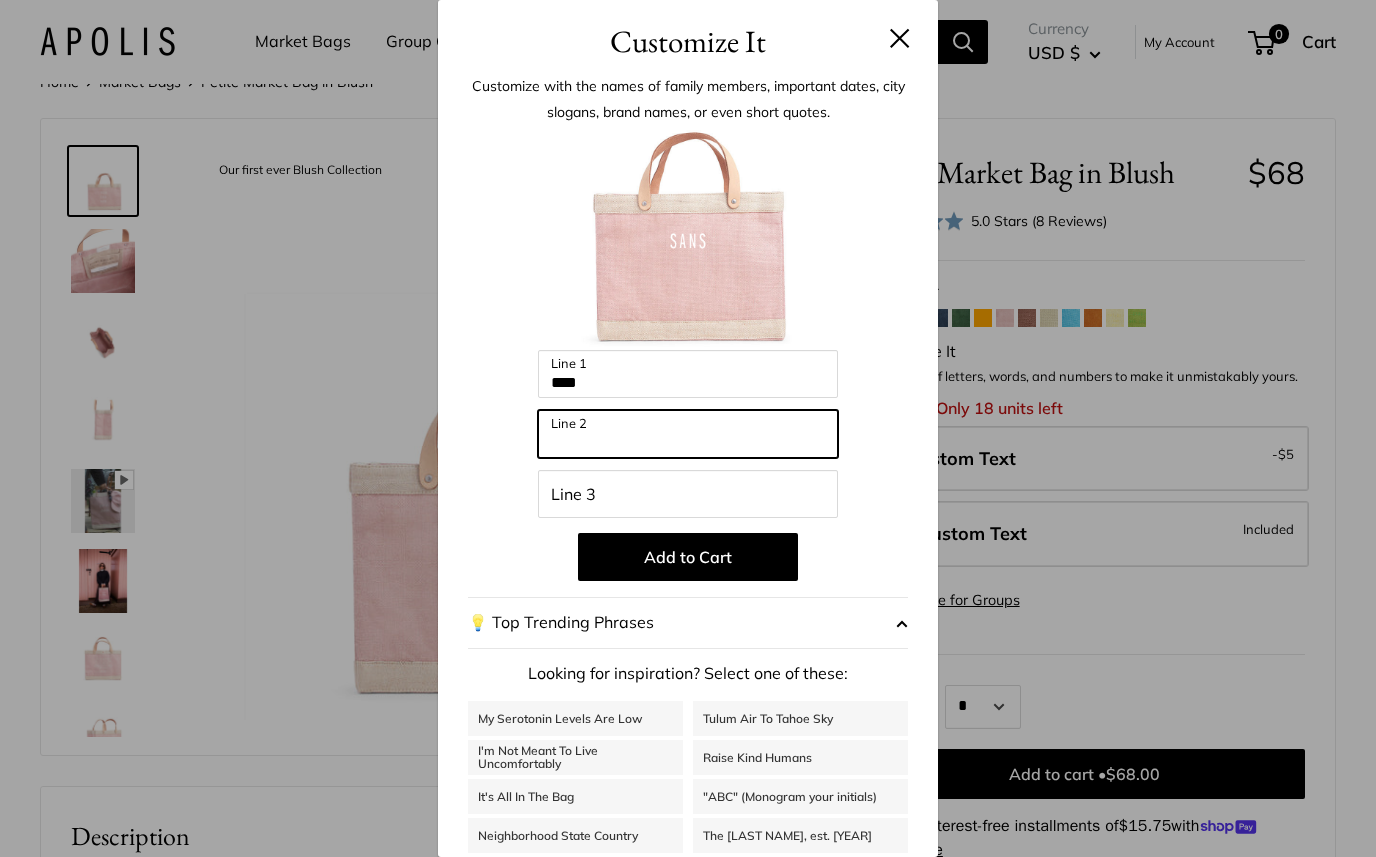 type 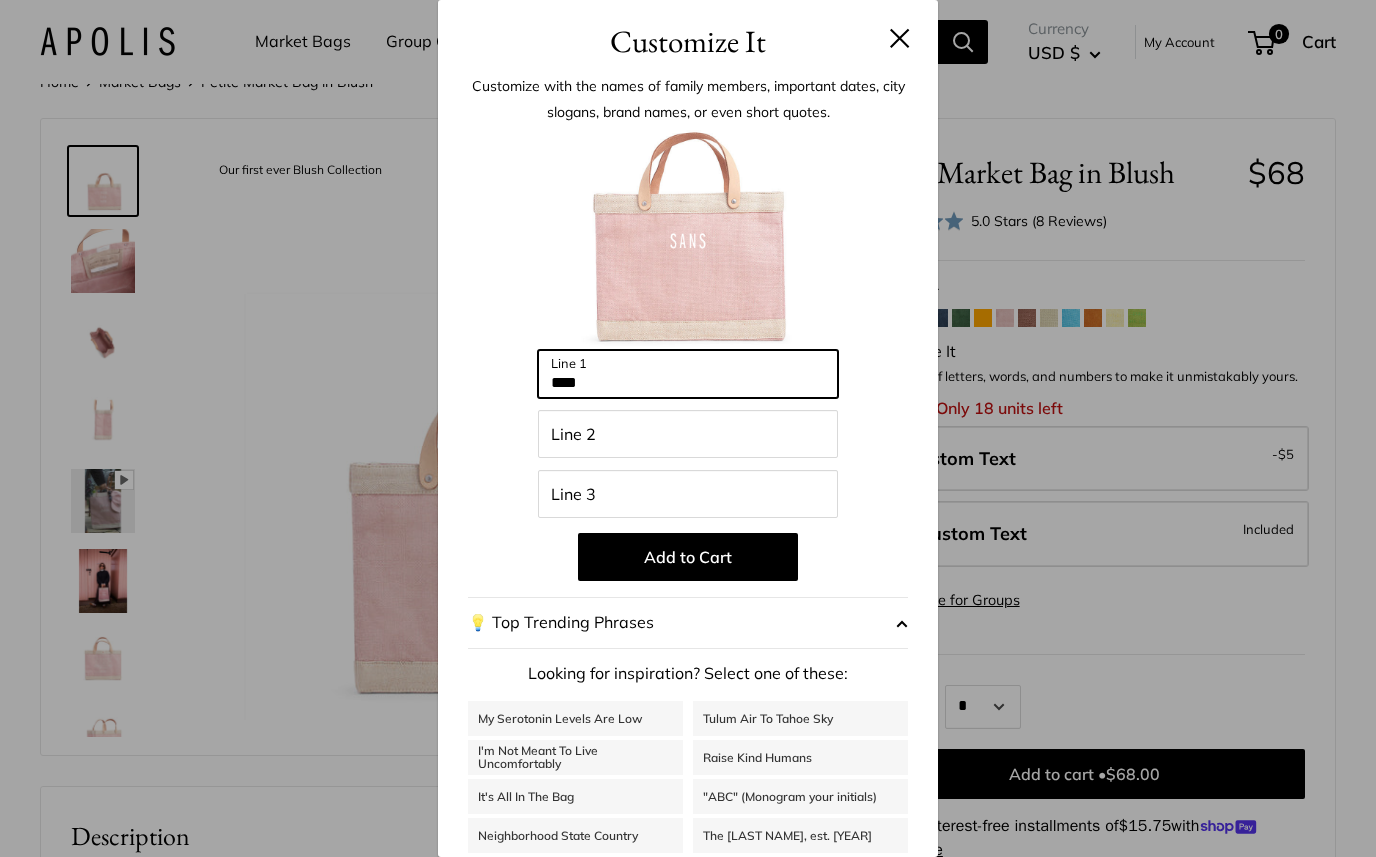 click on "****" at bounding box center (688, 374) 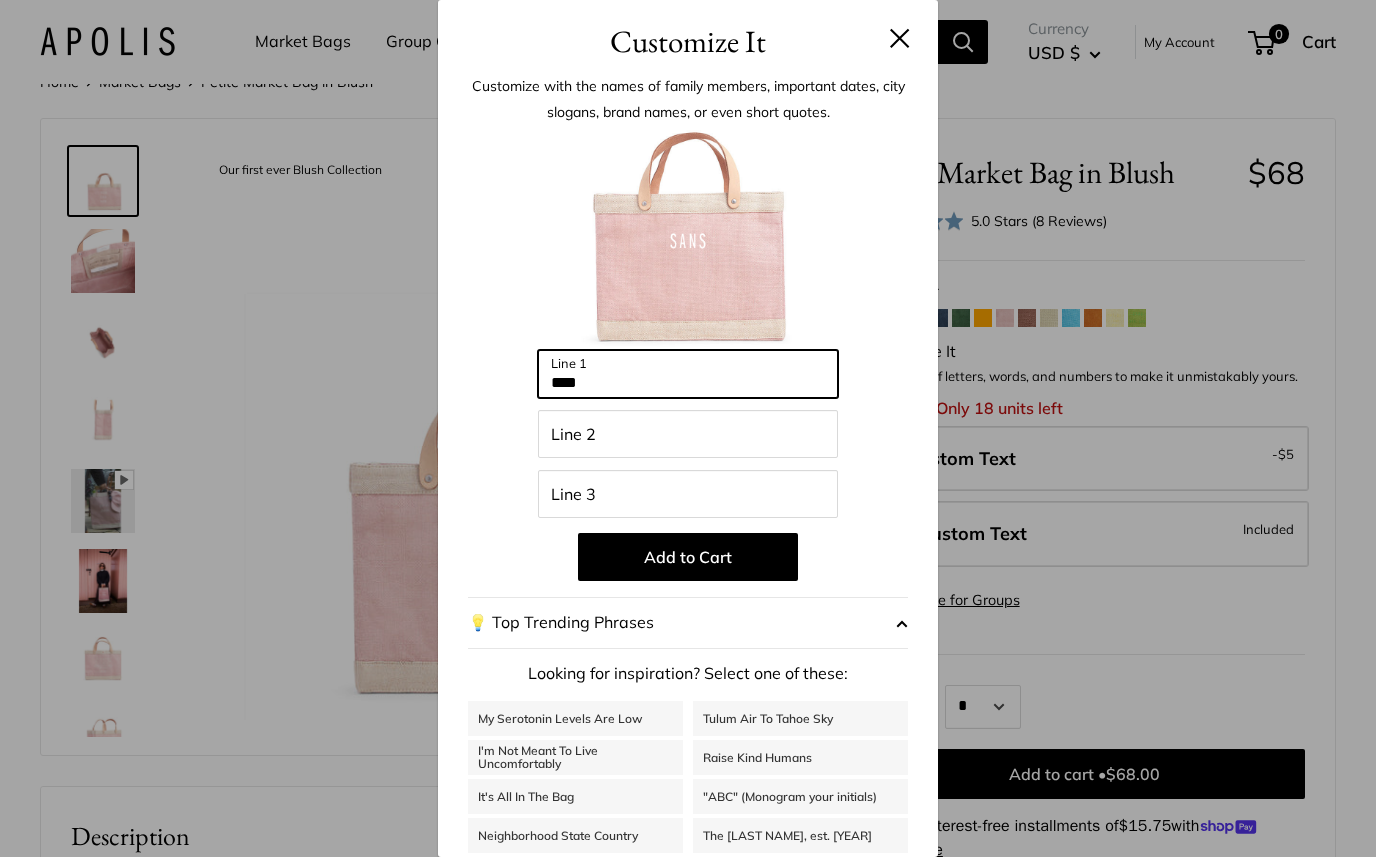click on "****" at bounding box center [688, 374] 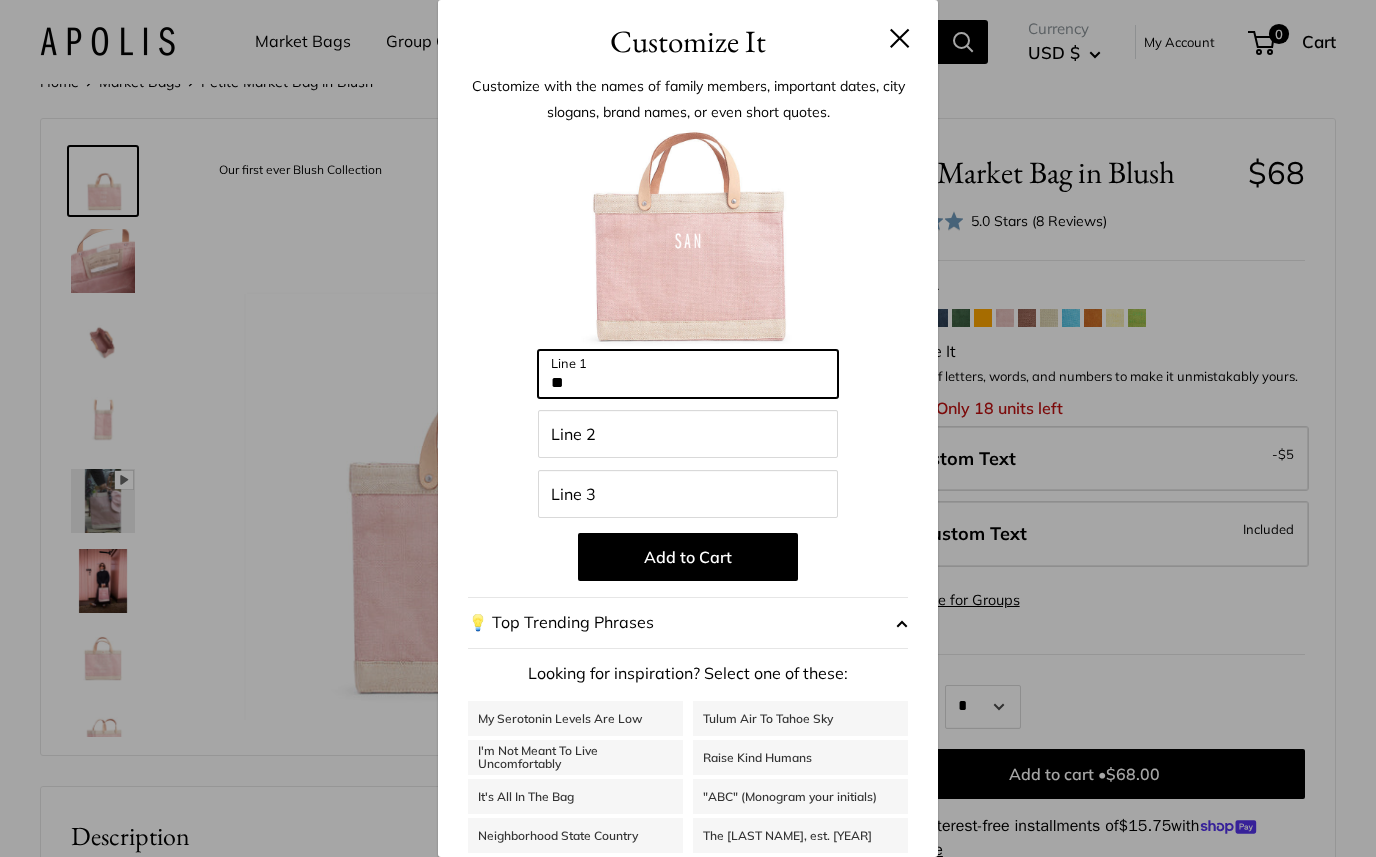 type on "*" 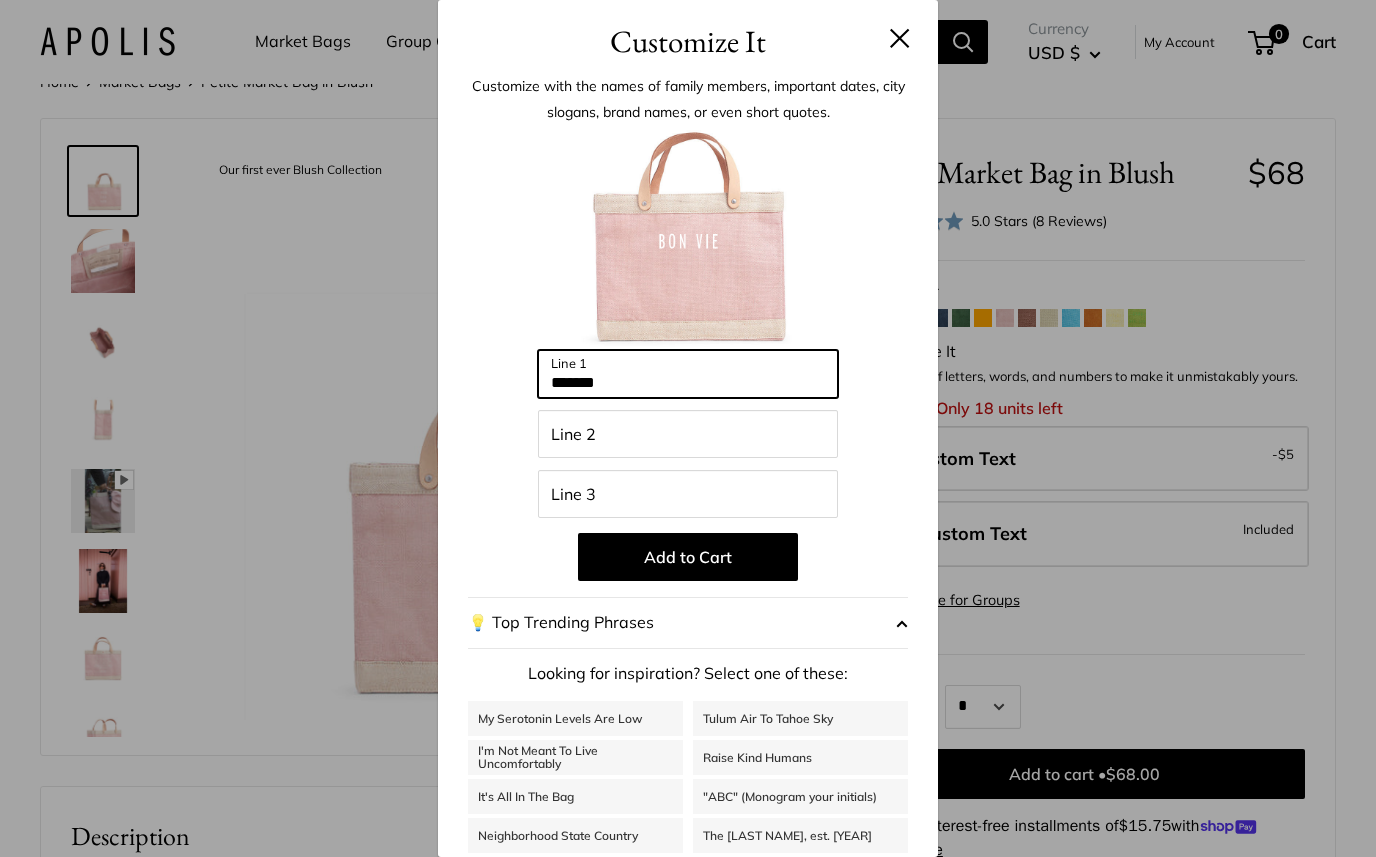 type on "*******" 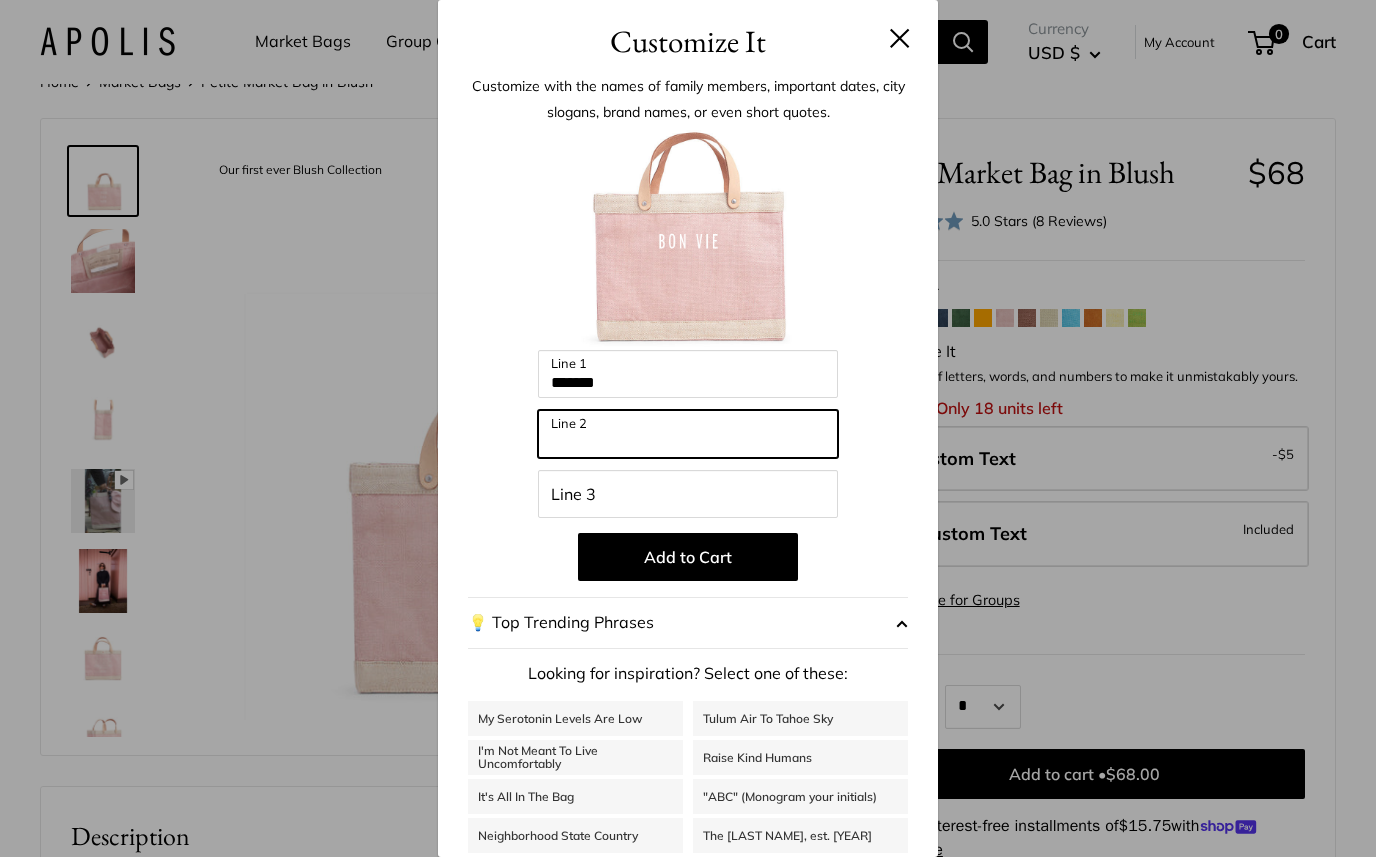 click on "Line 2" at bounding box center (688, 434) 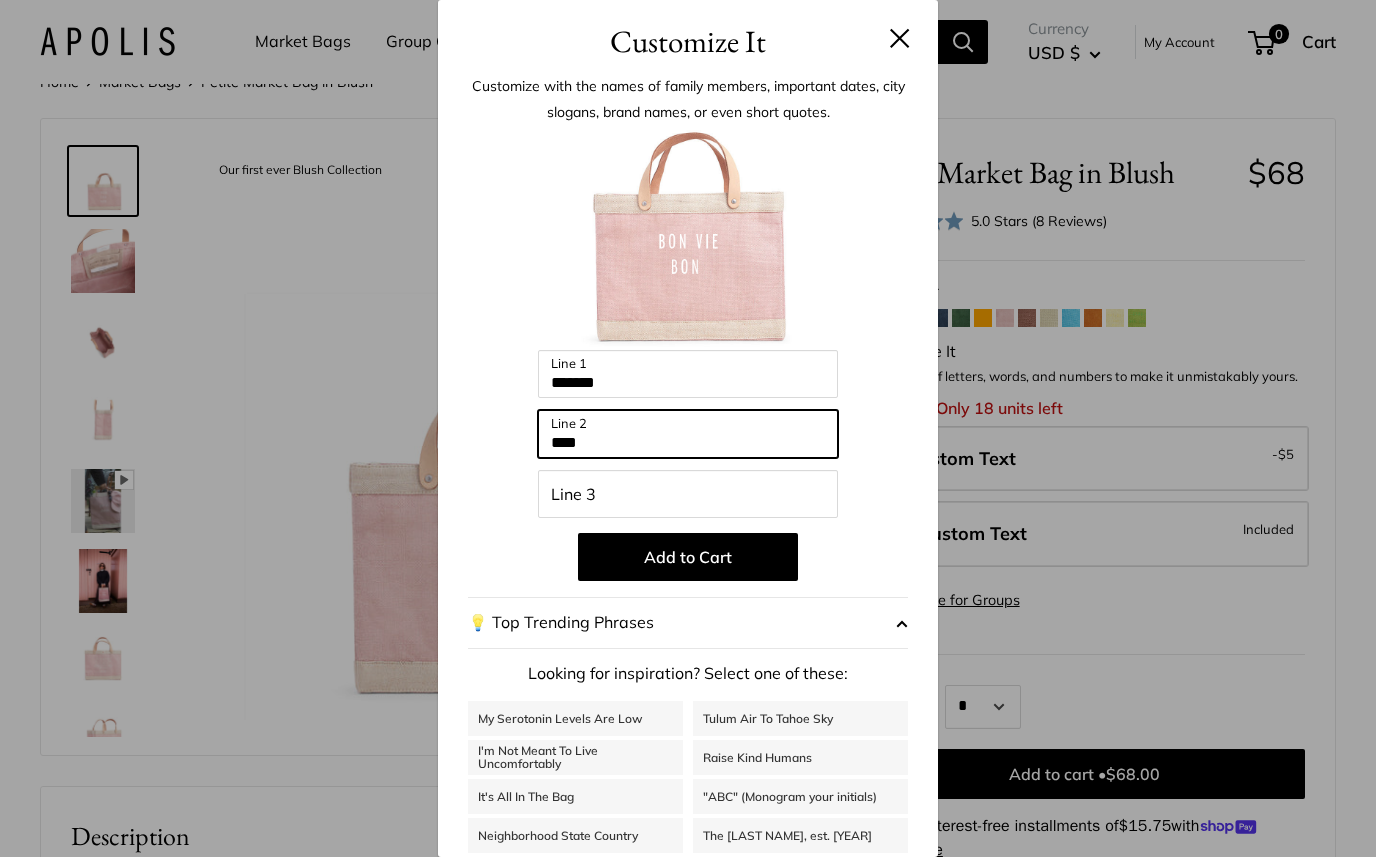 type on "***" 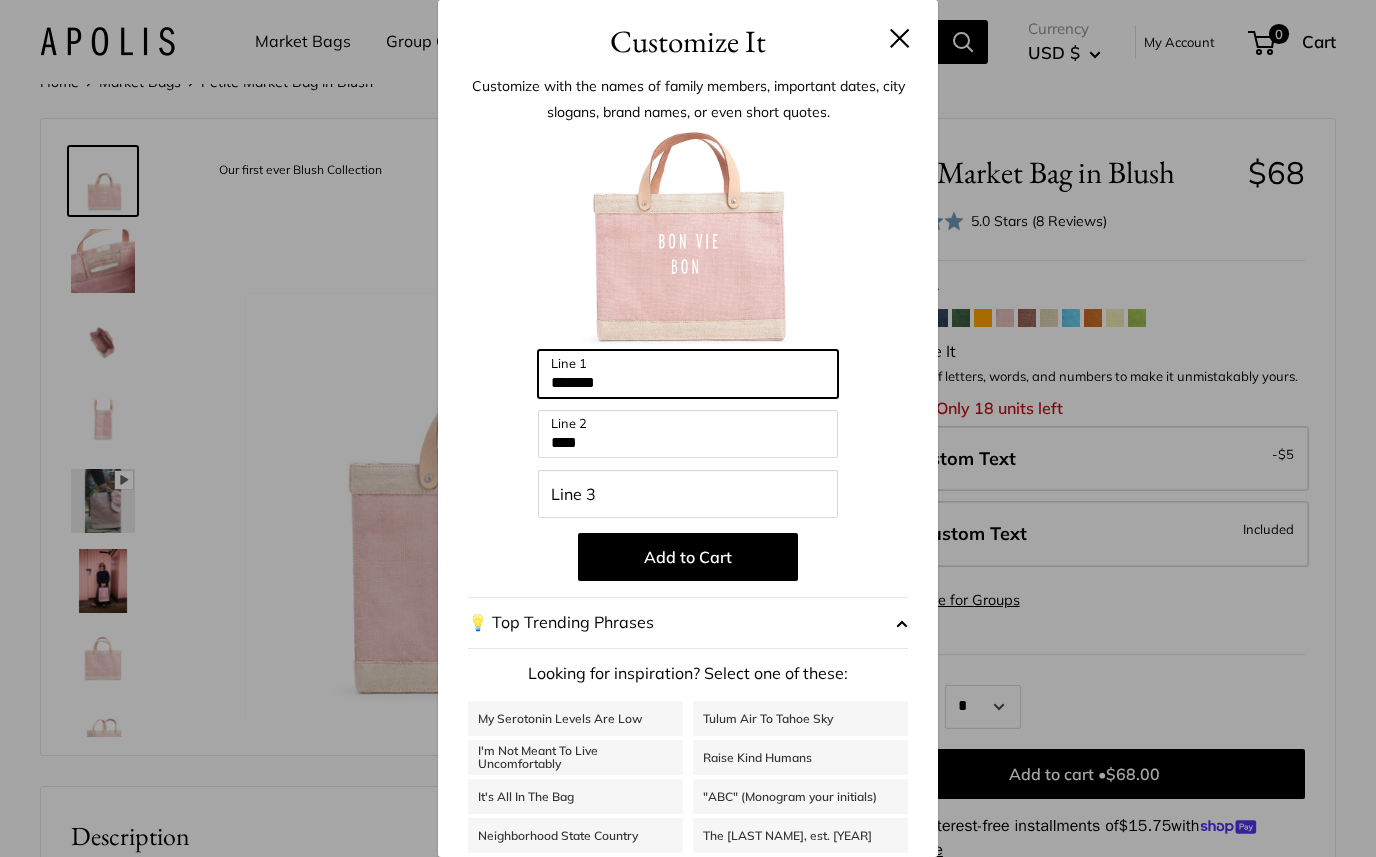 click on "*******" at bounding box center [688, 374] 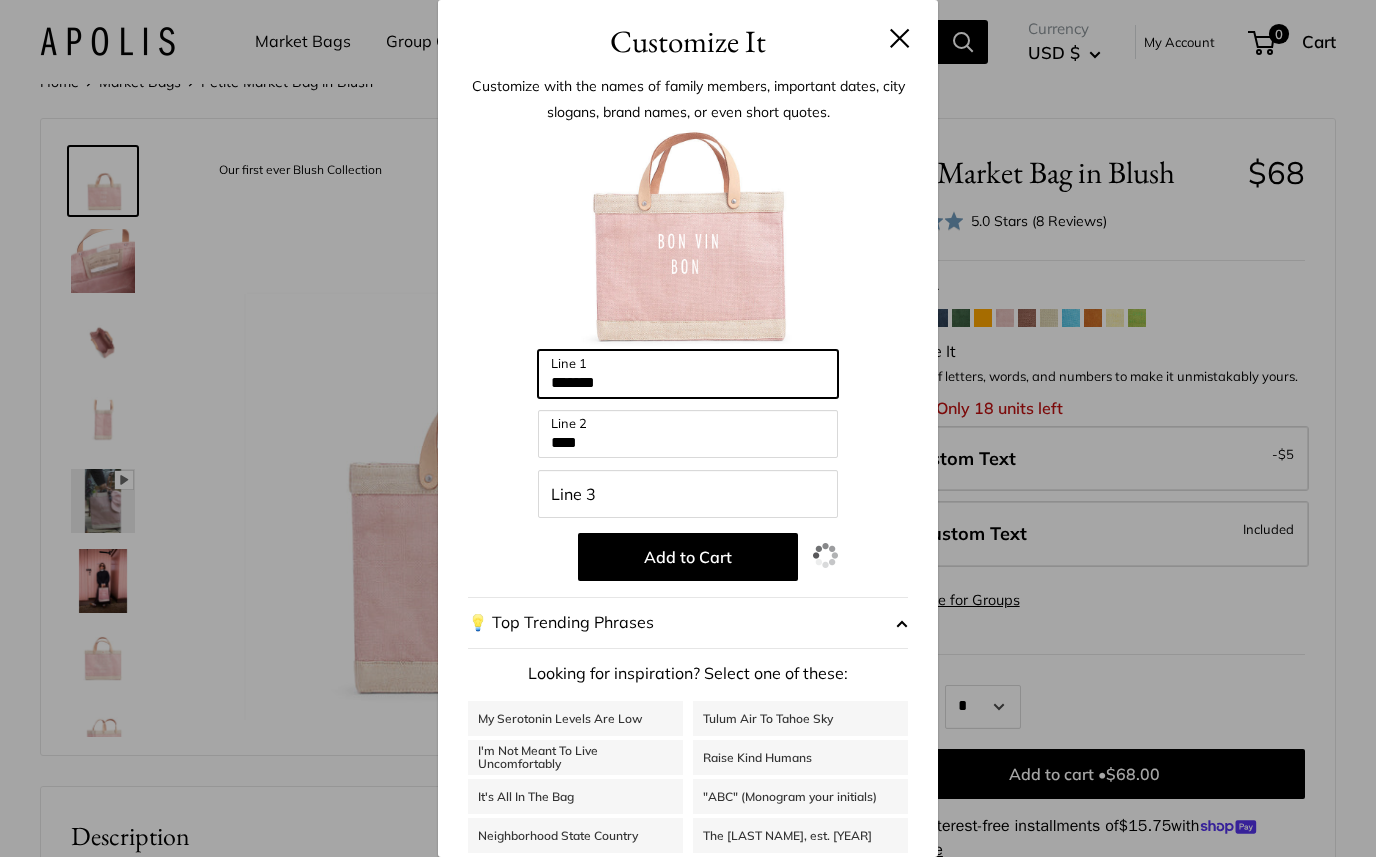 type on "*******" 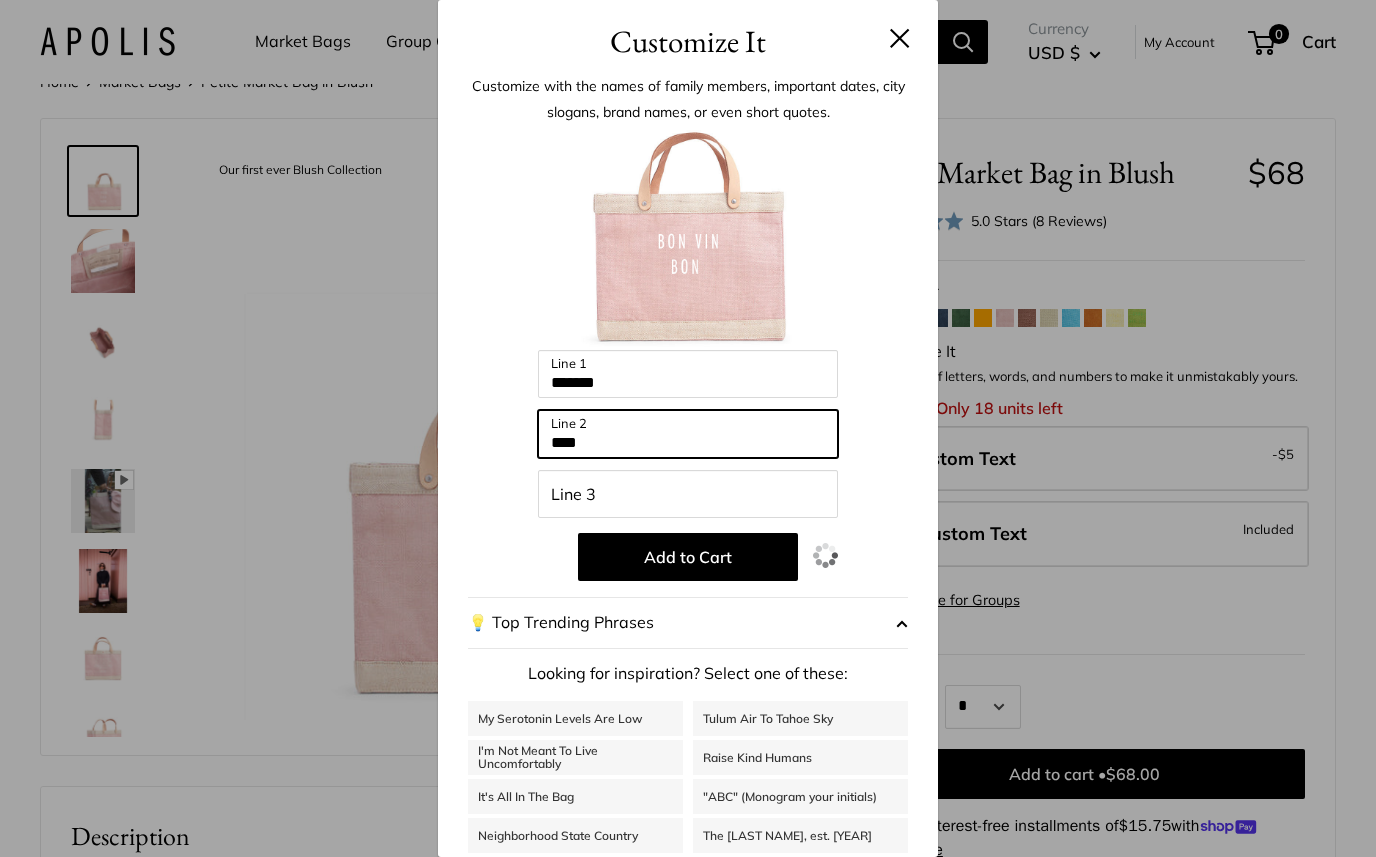click on "***" at bounding box center (688, 434) 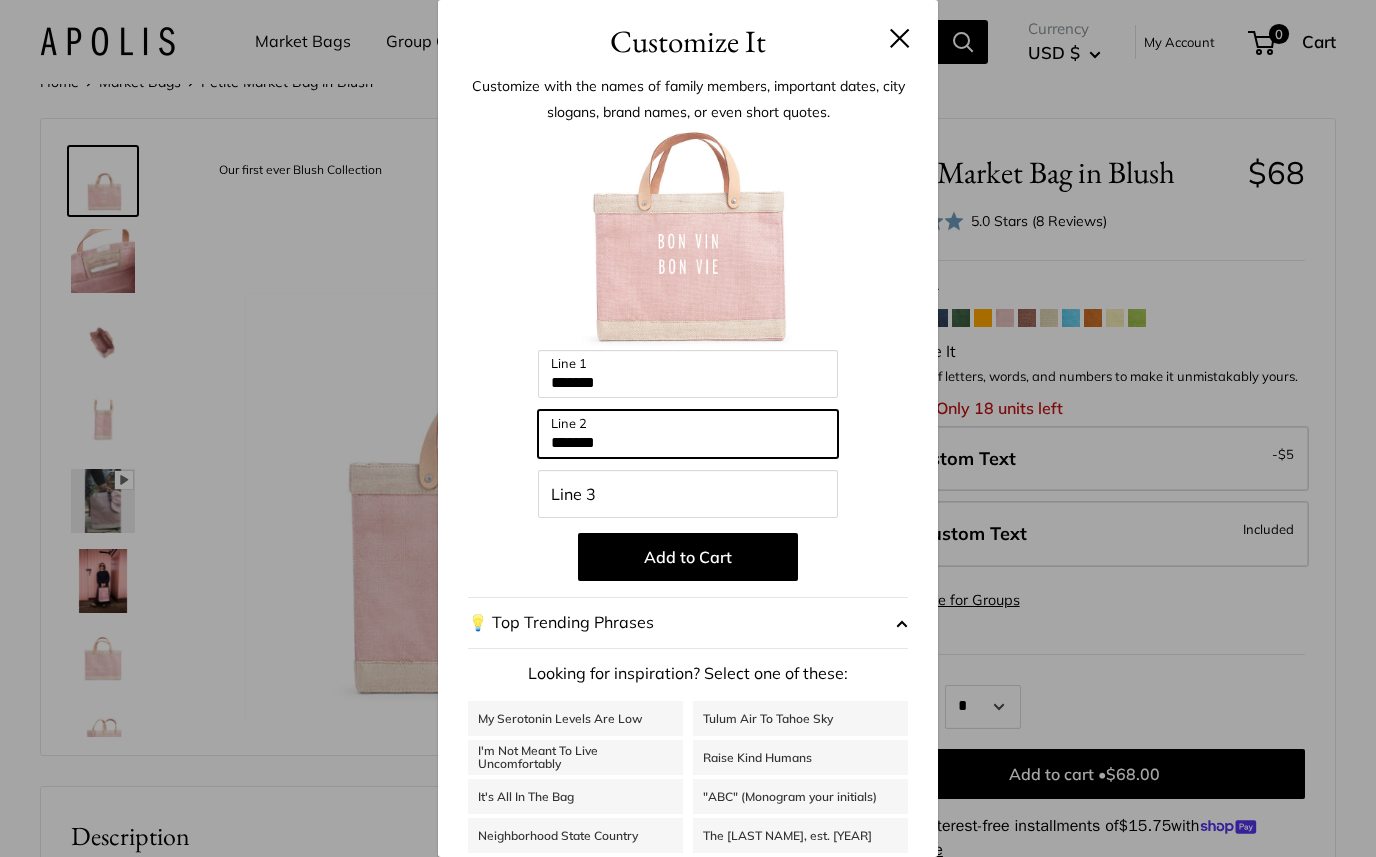 type on "*******" 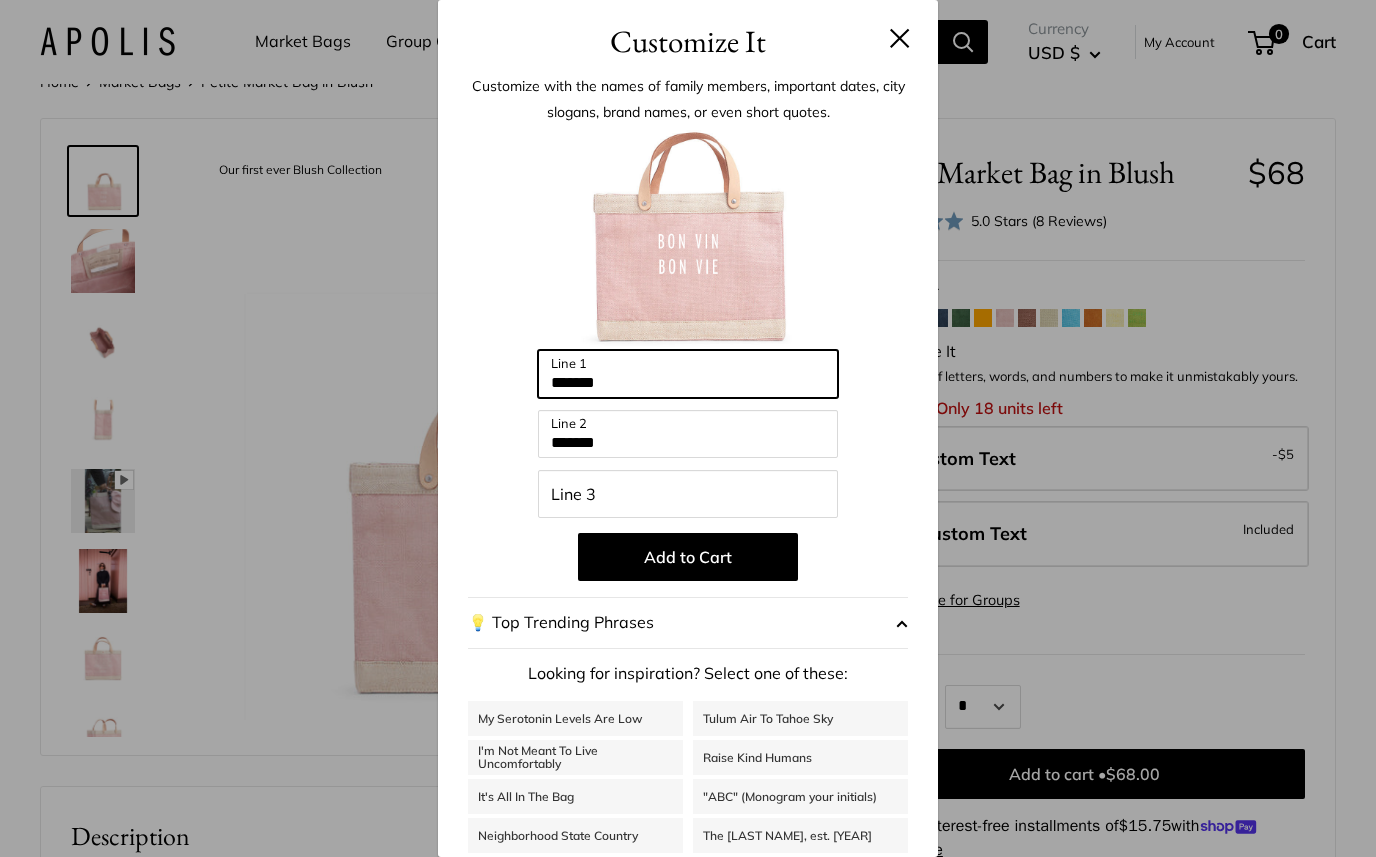 click on "*******" at bounding box center [688, 374] 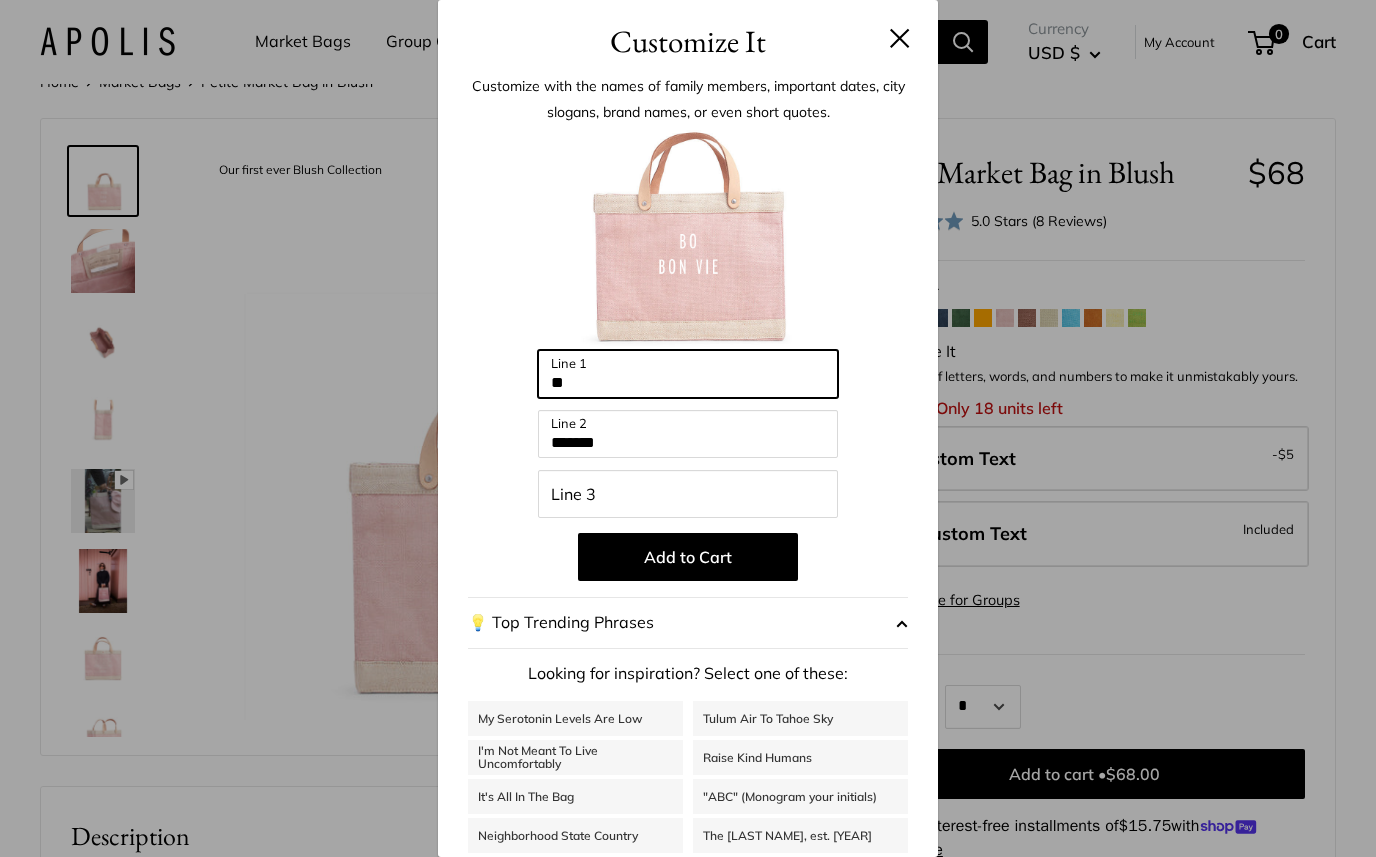 type on "*" 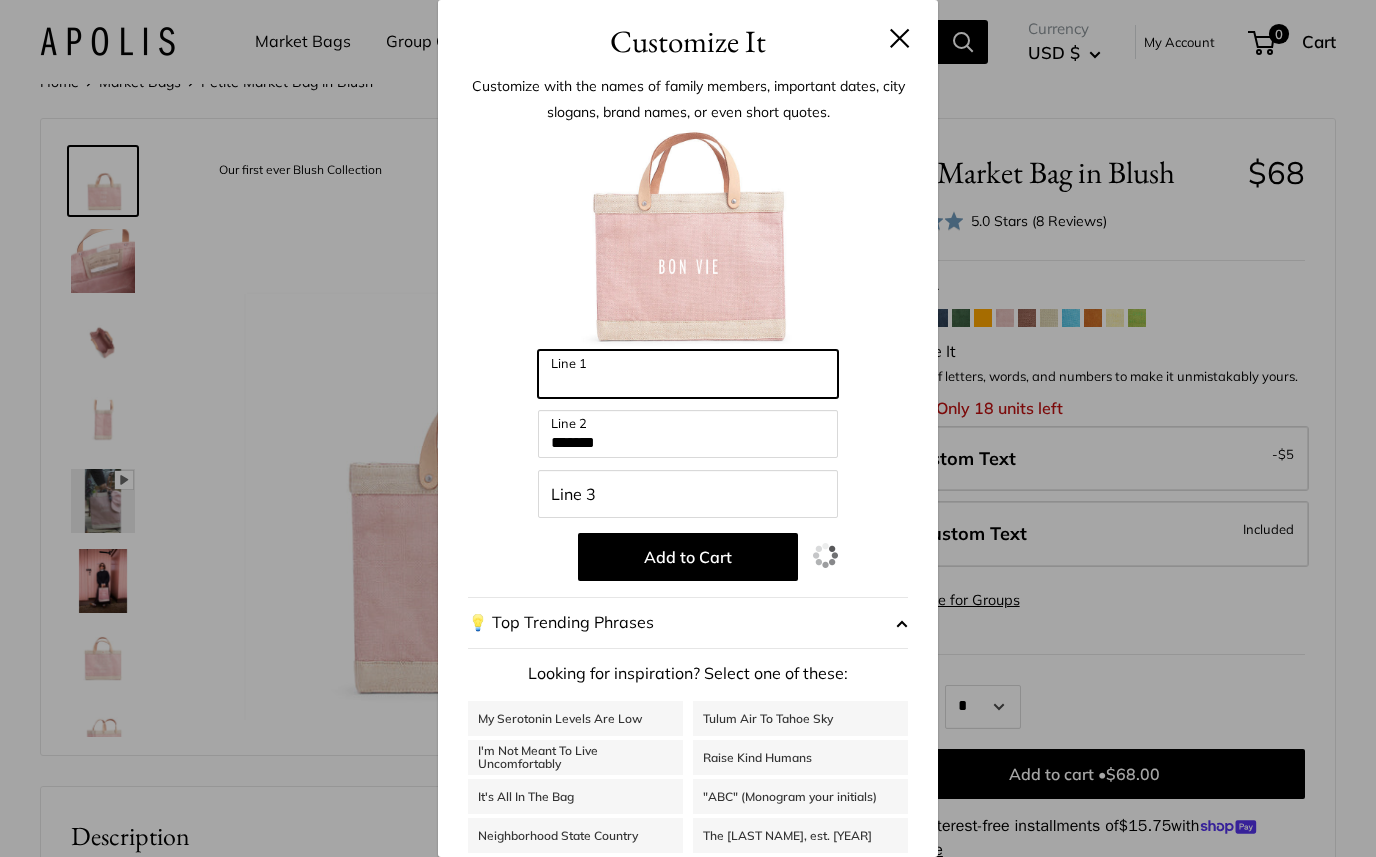 type 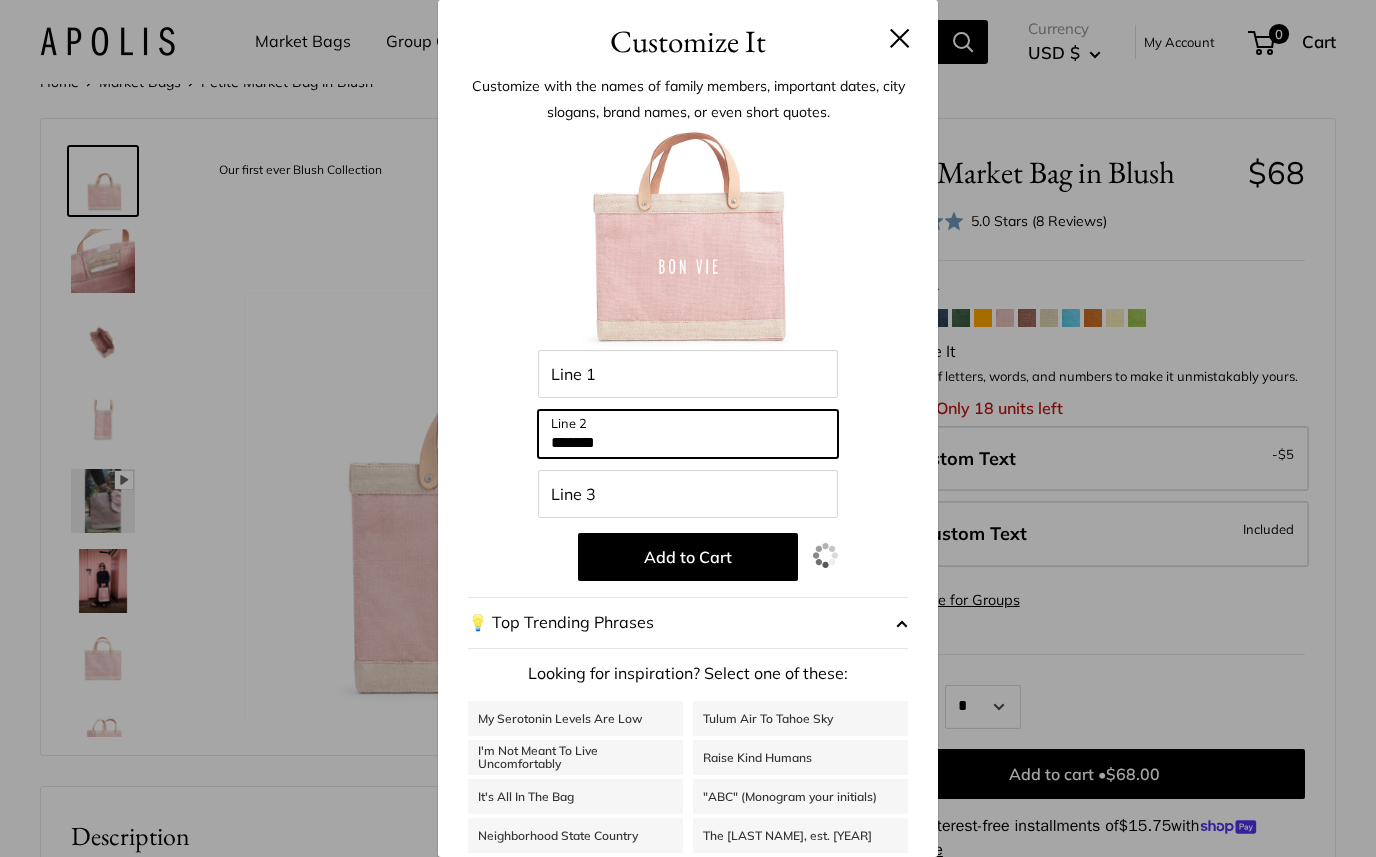 click on "*******" at bounding box center (688, 434) 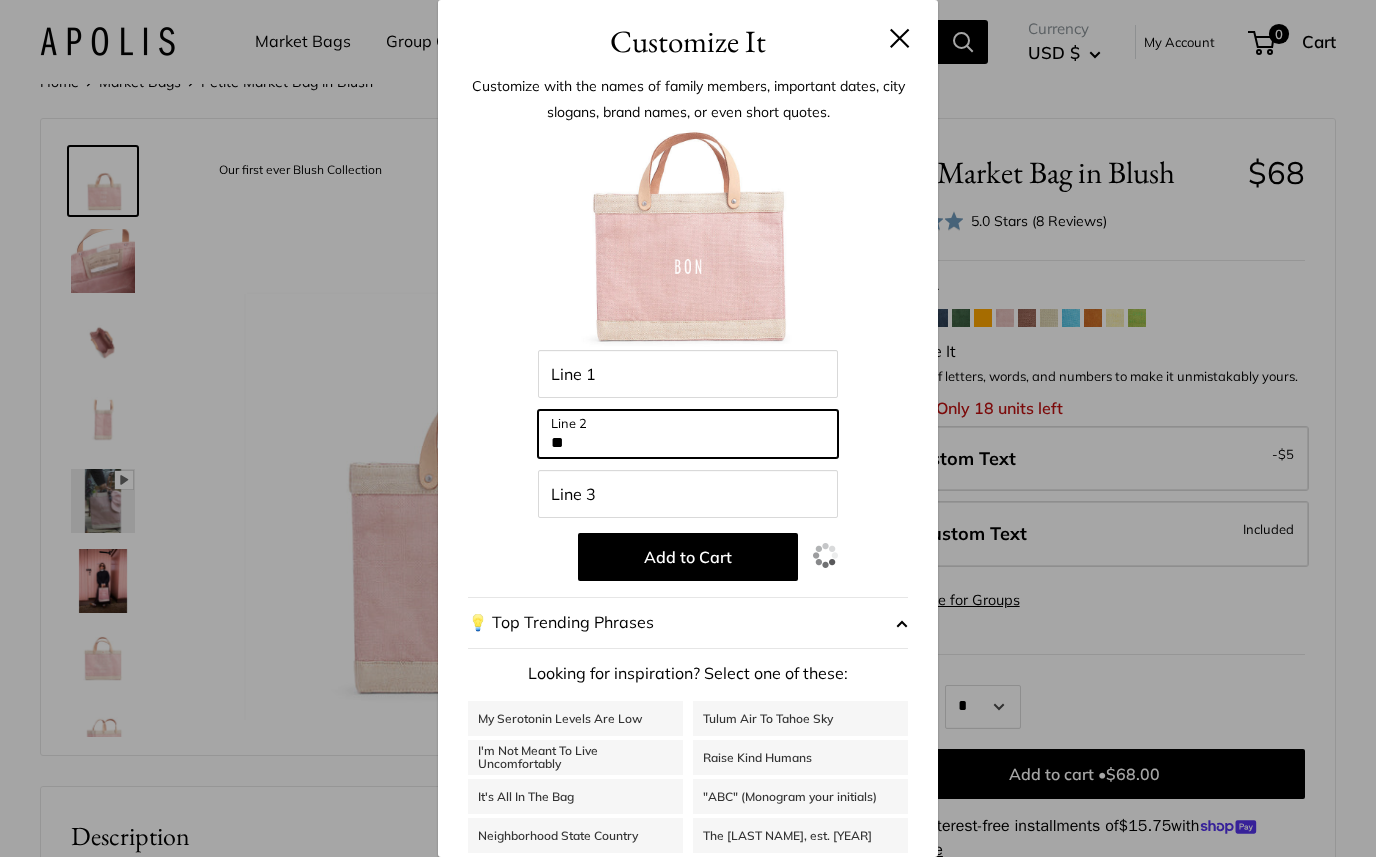 type on "*" 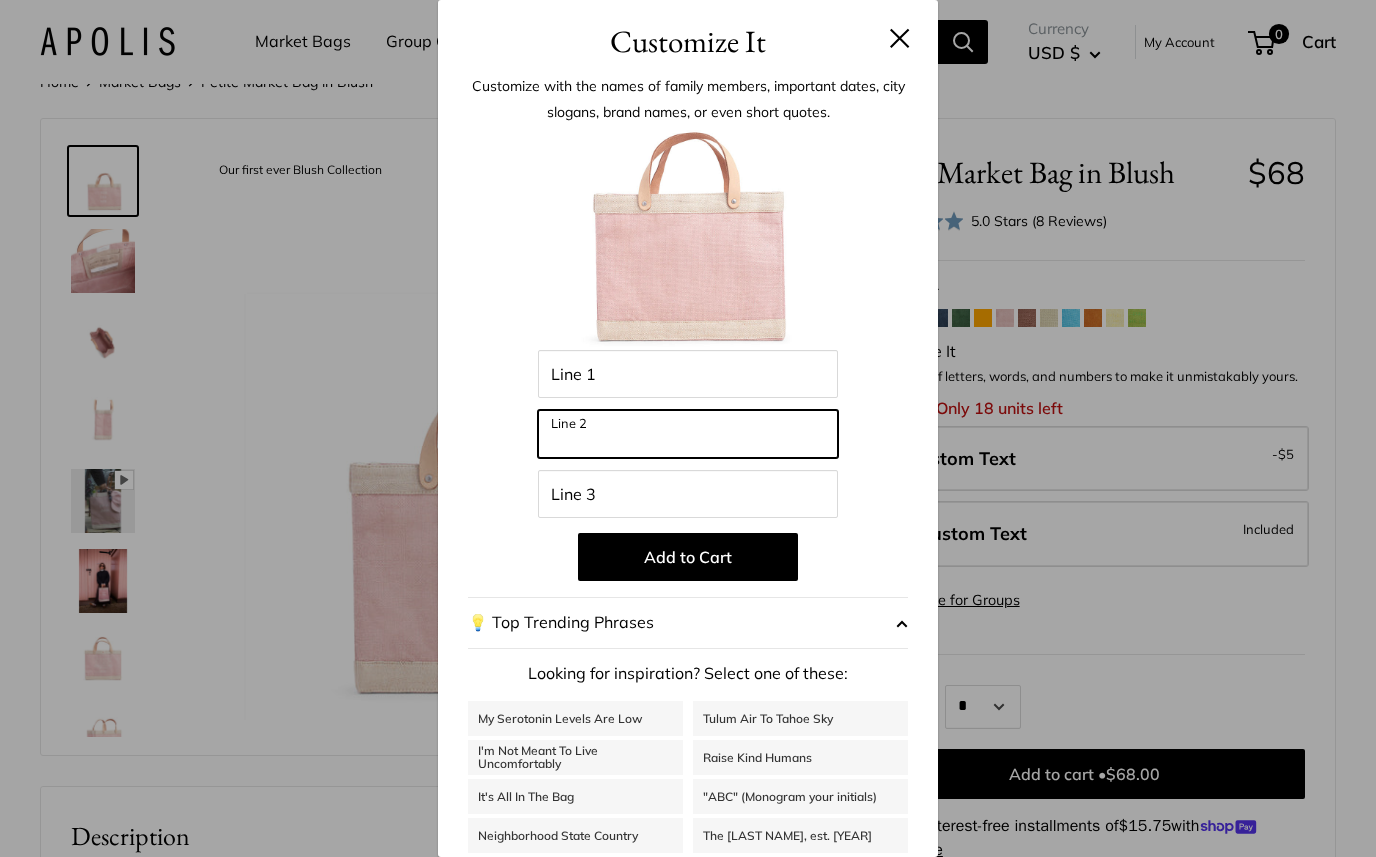 type 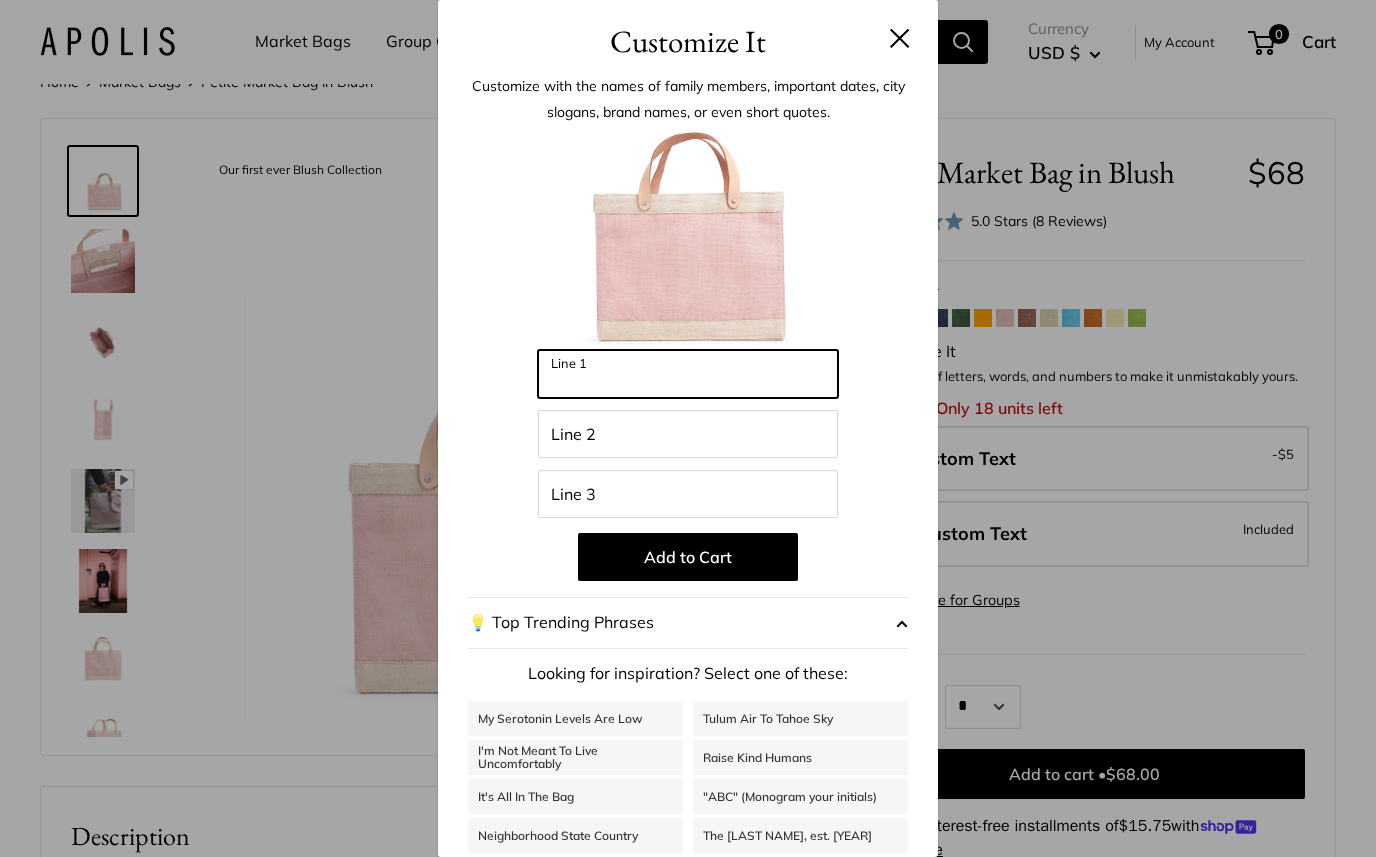 click on "Line 1" at bounding box center [688, 374] 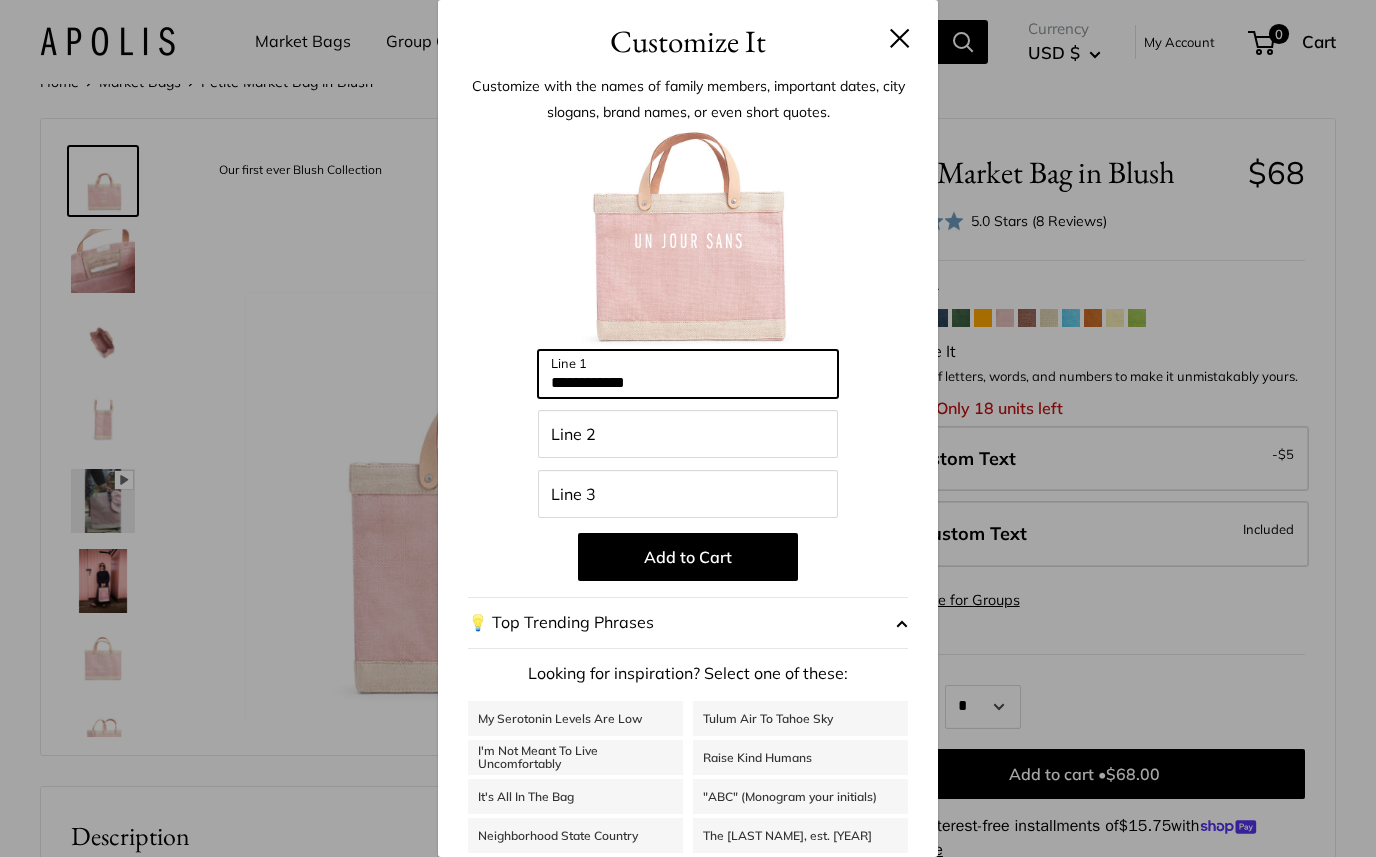 type on "**********" 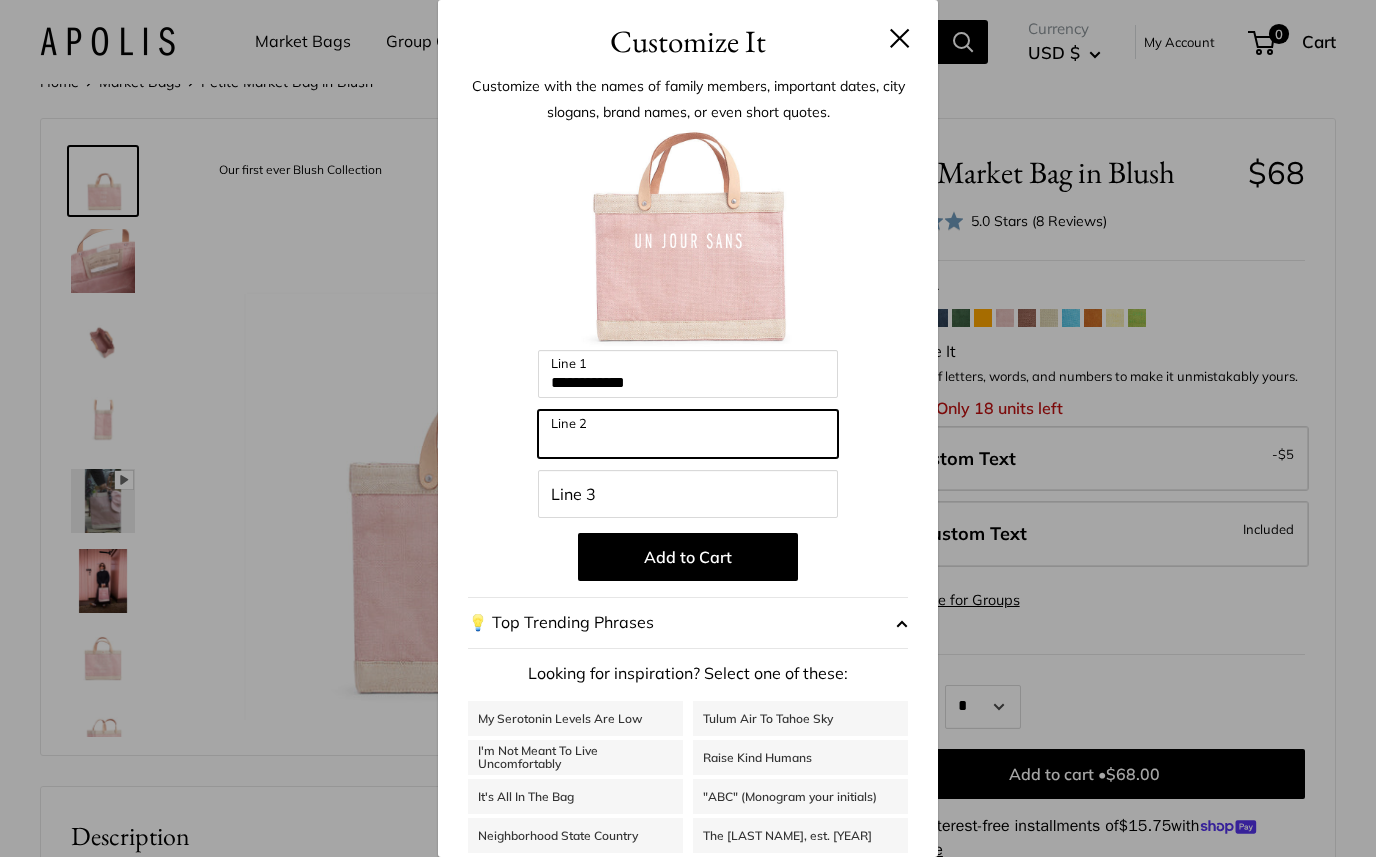 click on "Line 2" at bounding box center (688, 434) 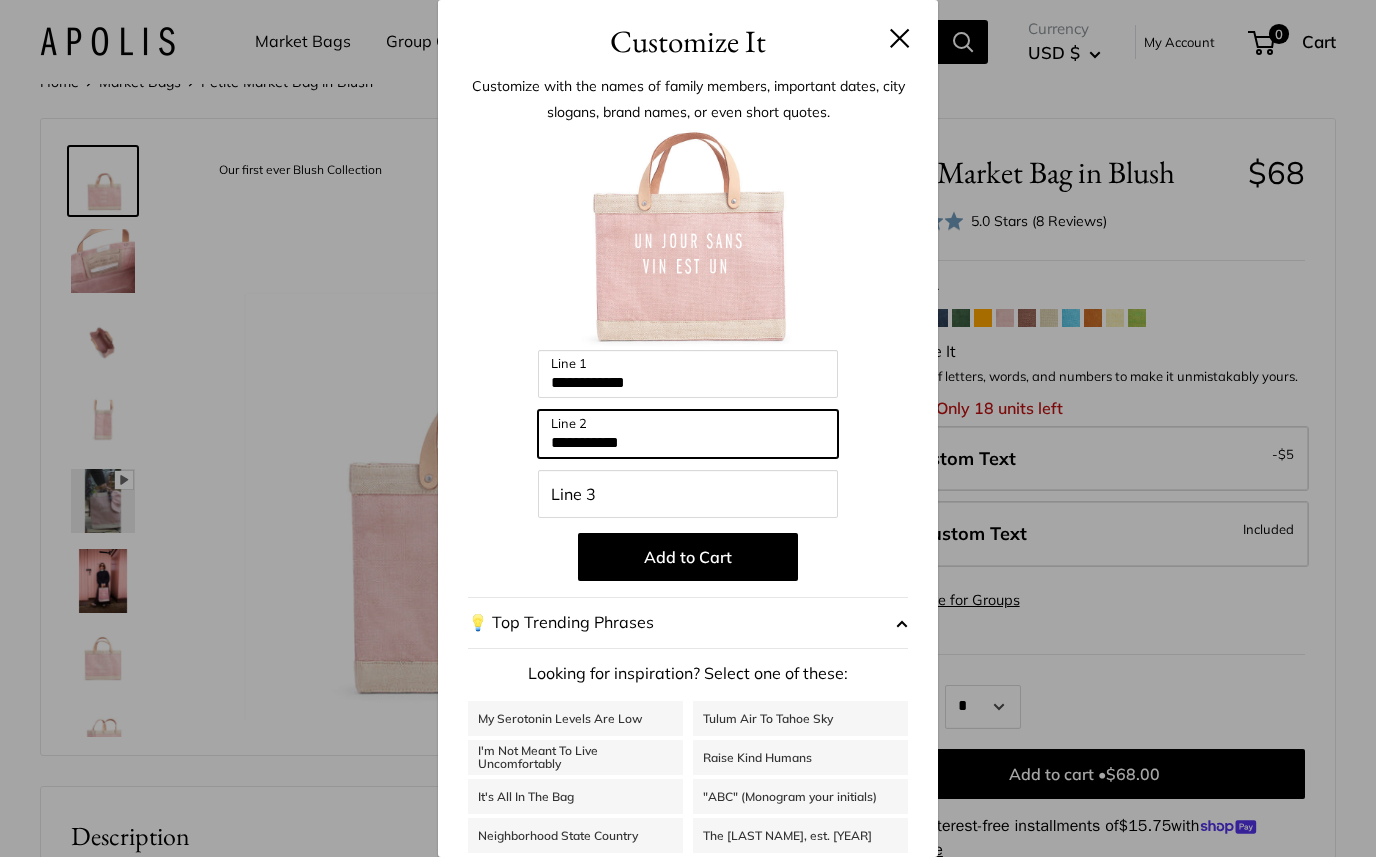type on "**********" 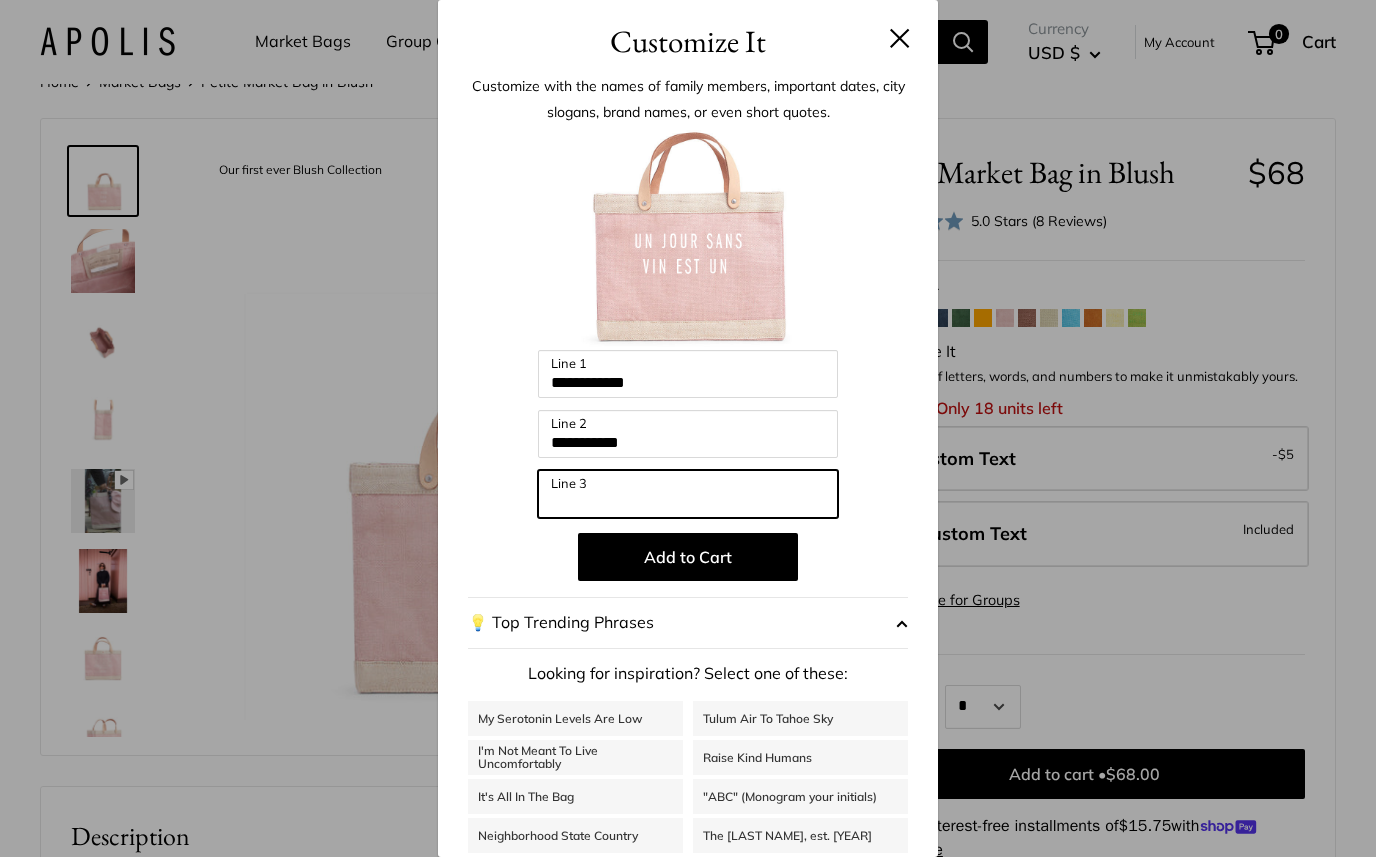 click on "Line 3" at bounding box center [688, 494] 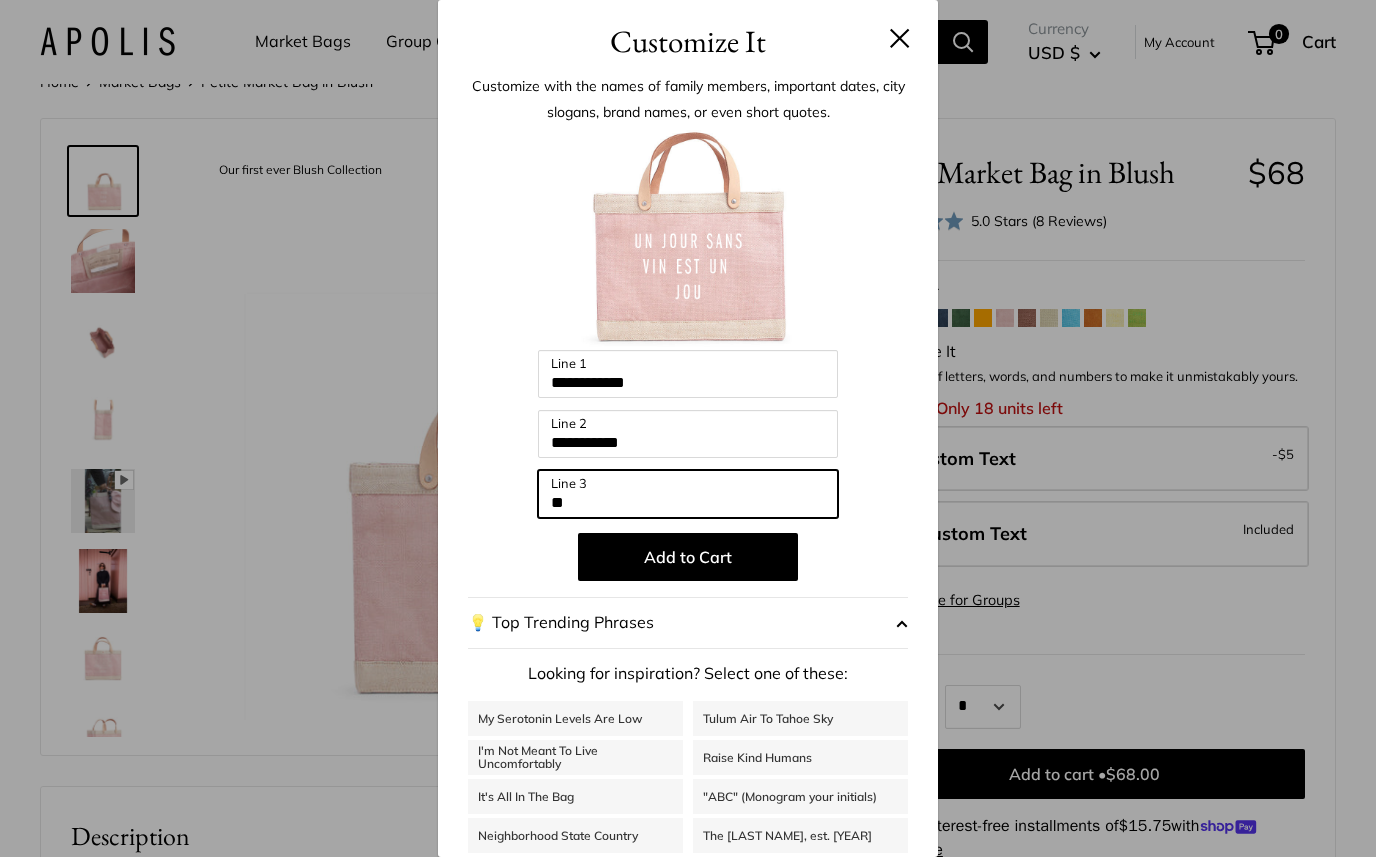 type on "*" 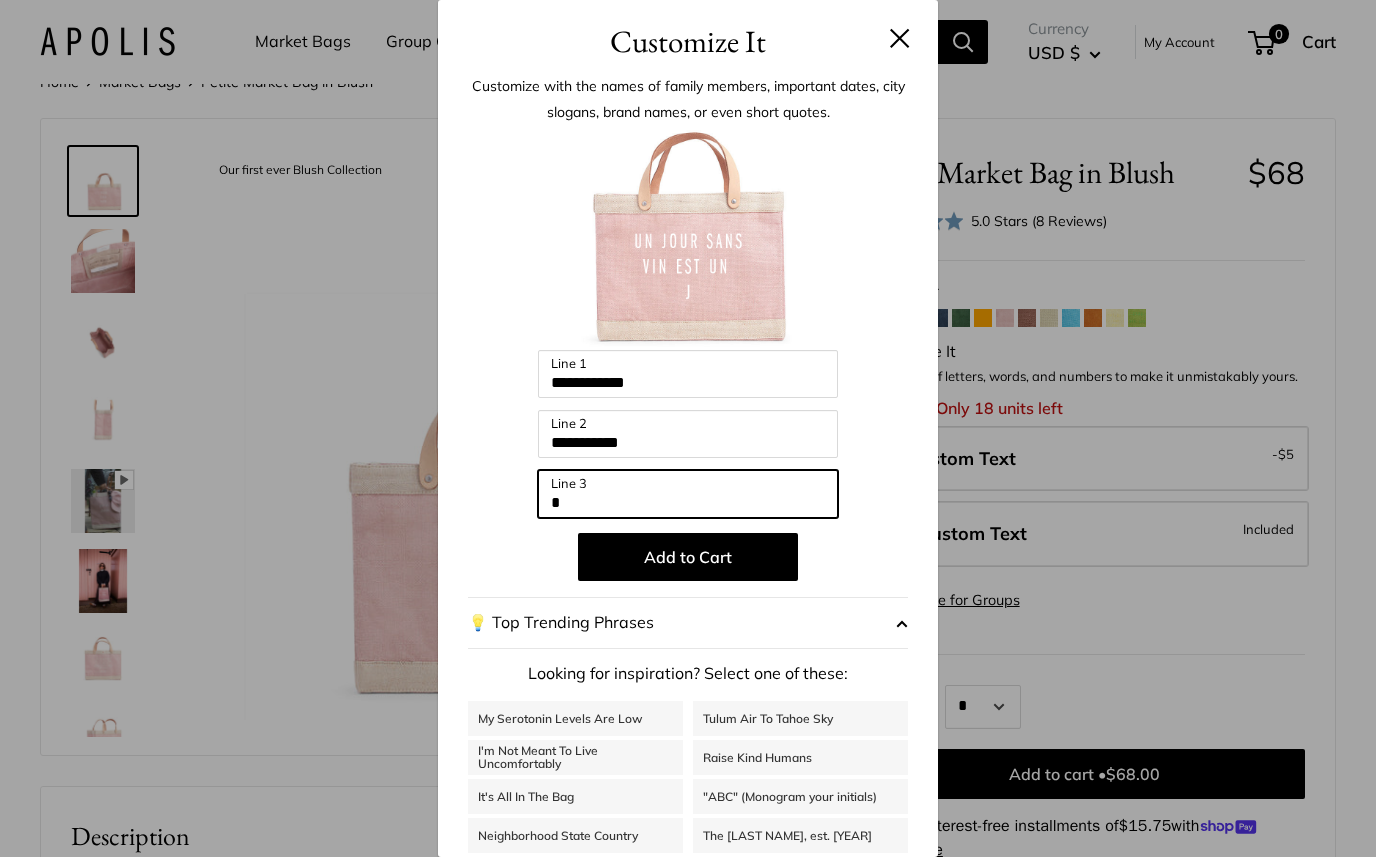 type 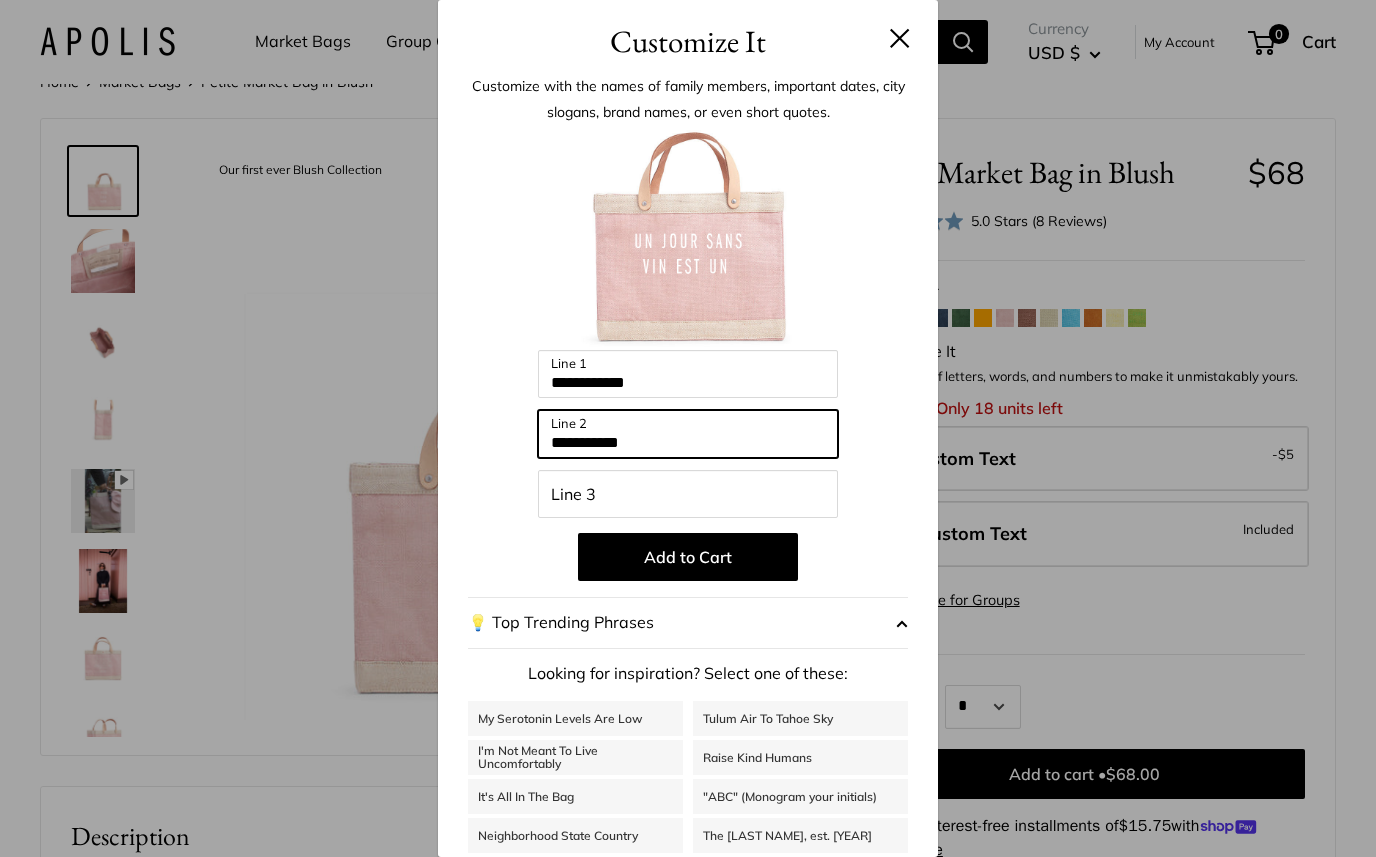 click on "**********" at bounding box center (688, 434) 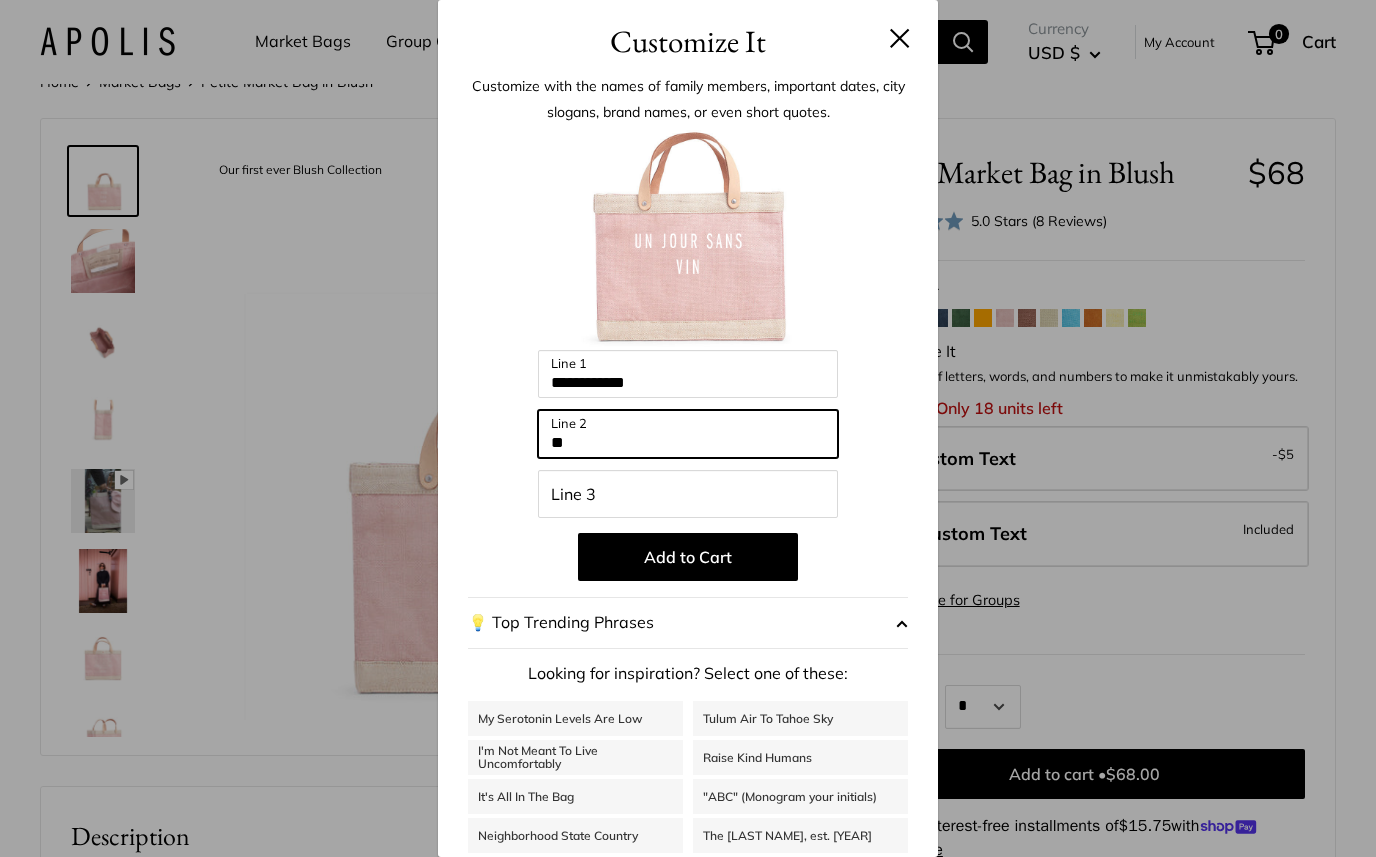 type on "*" 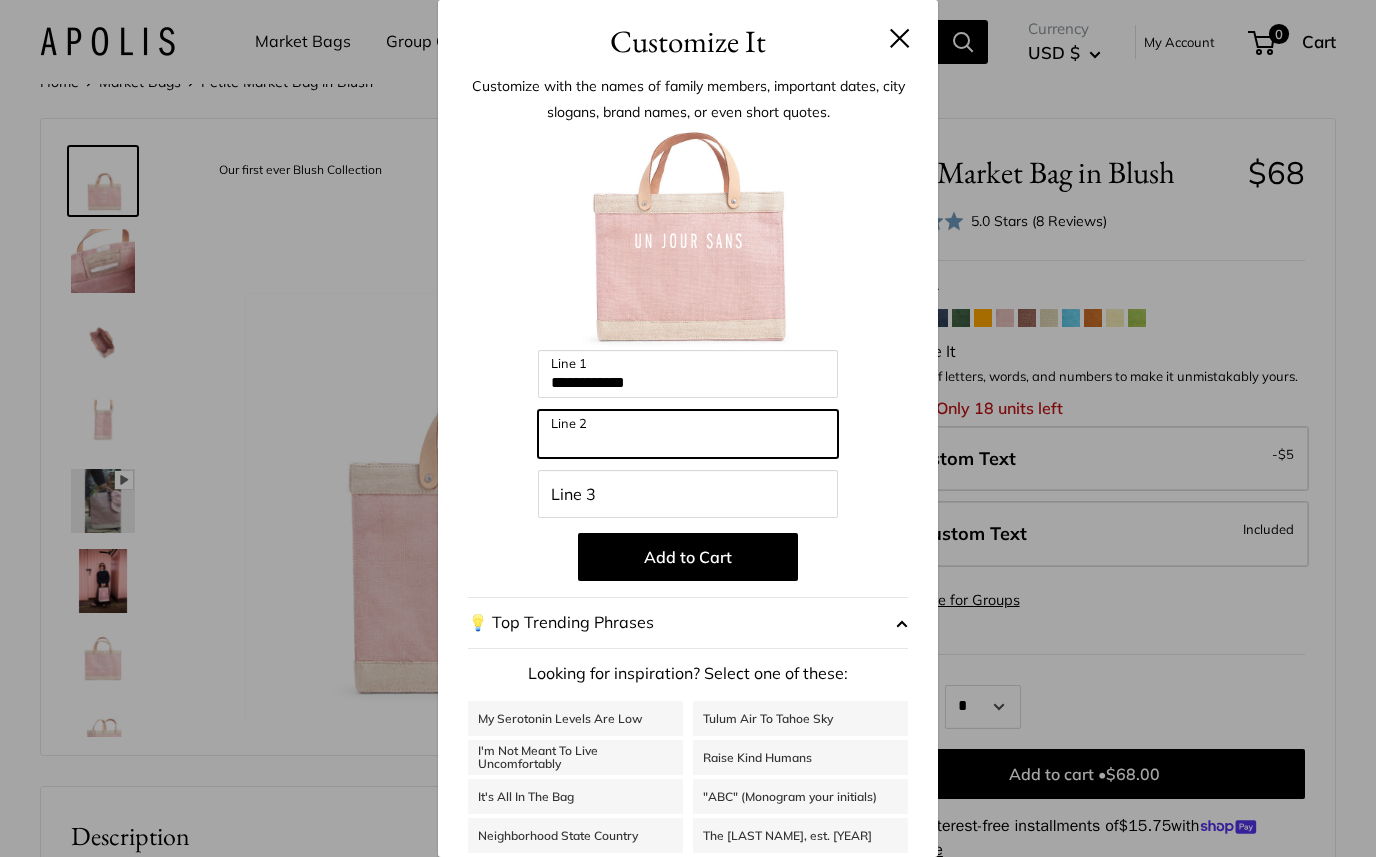 type 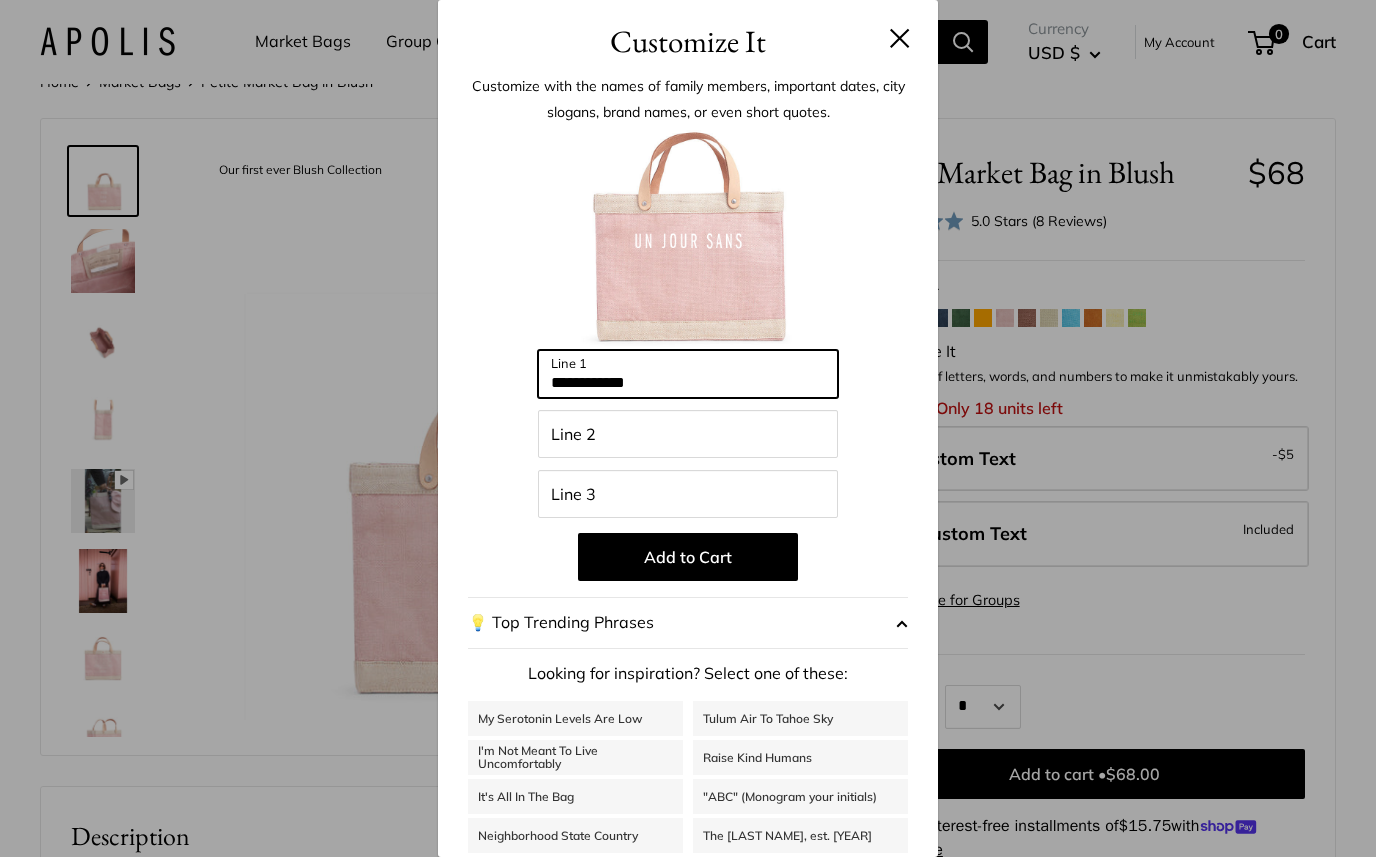 click on "**********" at bounding box center (688, 374) 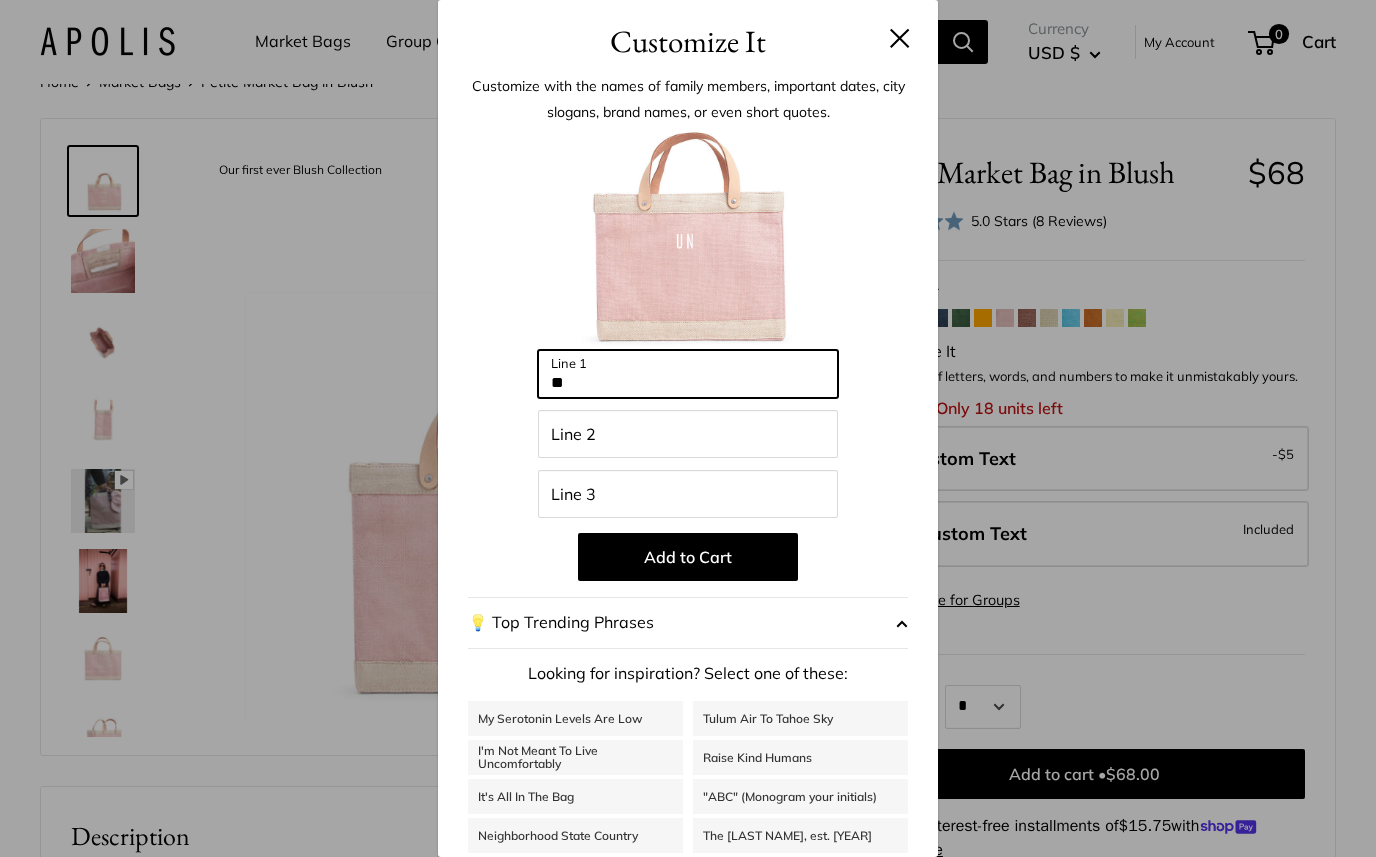 type on "*" 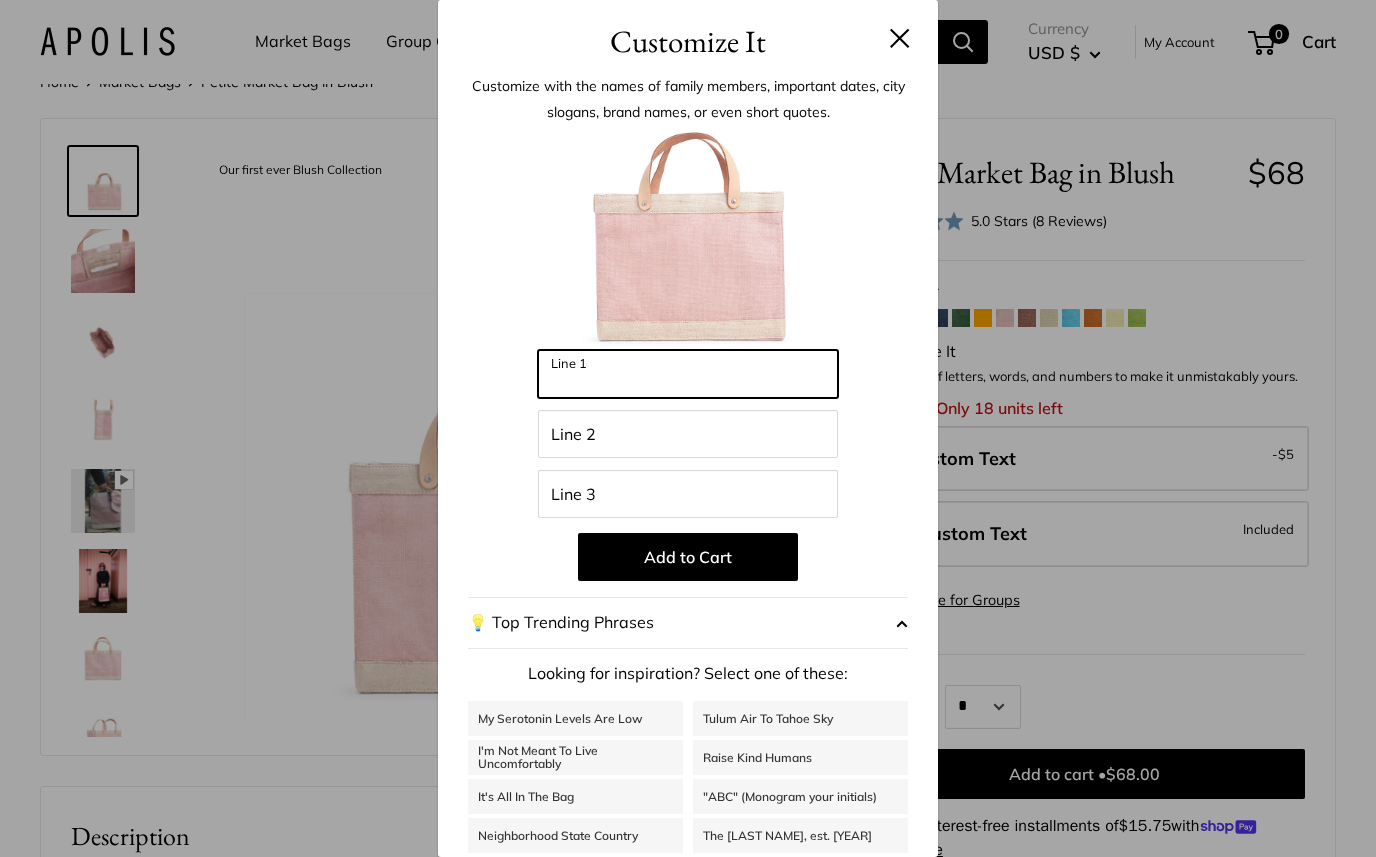 type 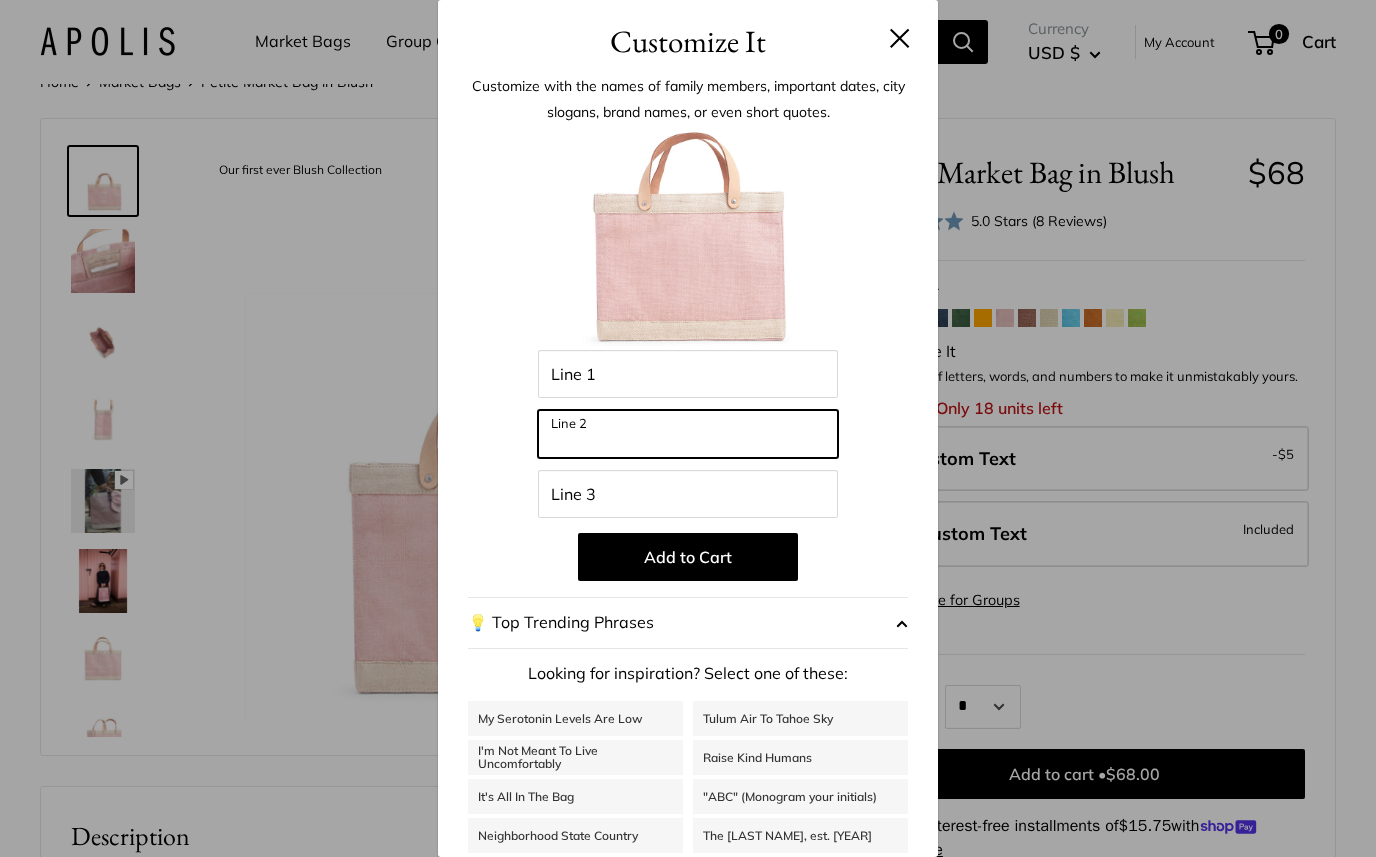 click on "Line 2" at bounding box center (688, 434) 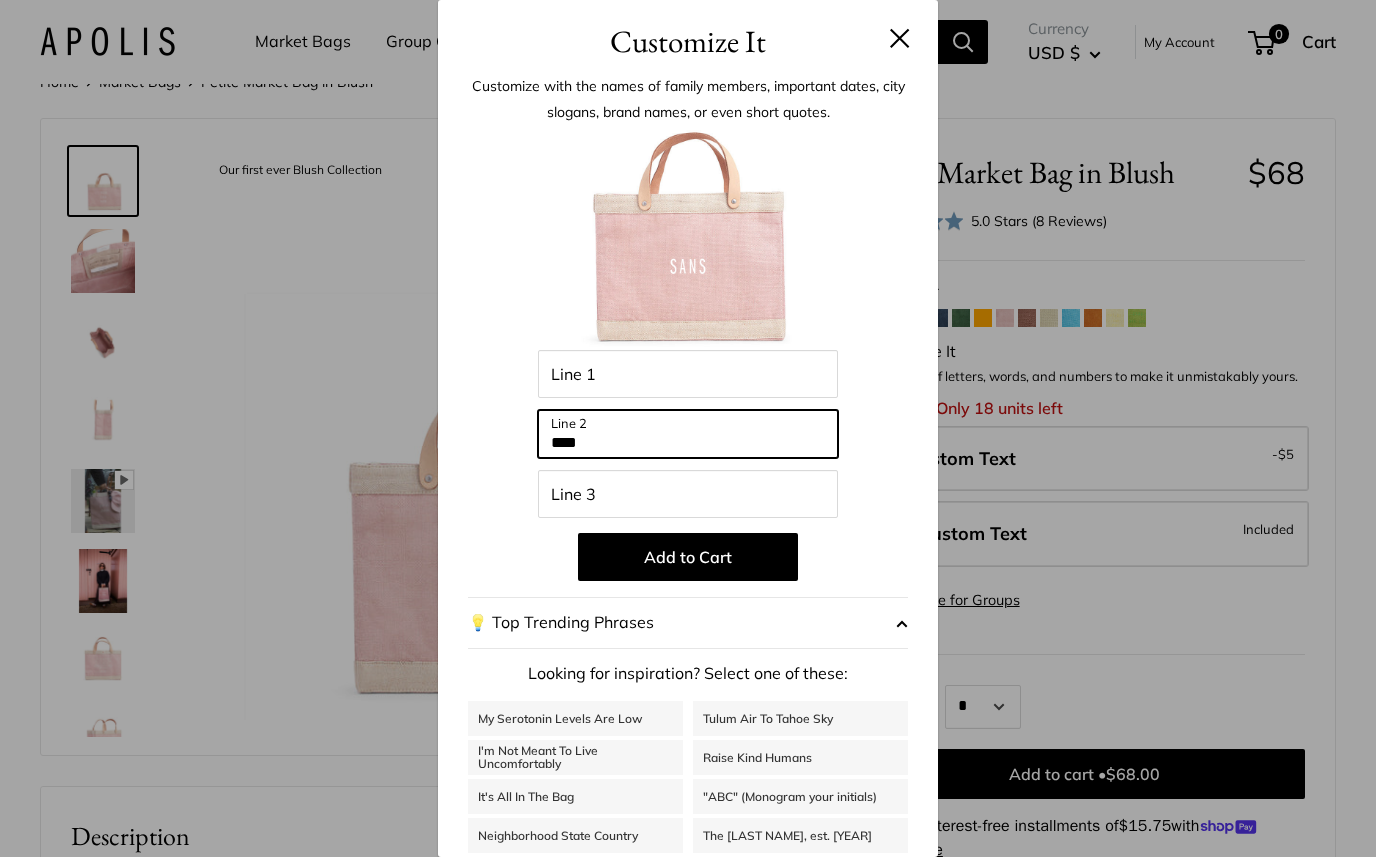 type on "****" 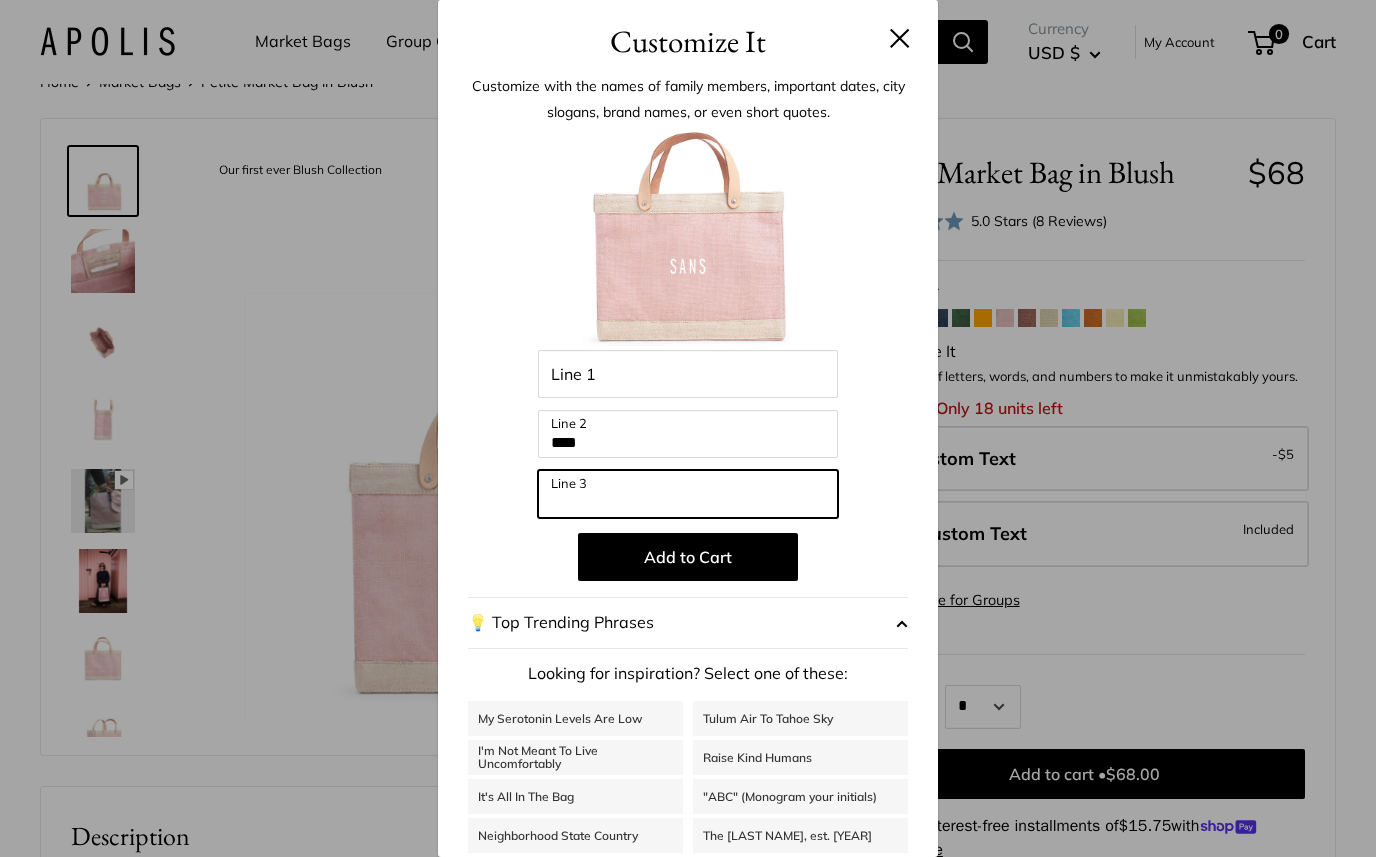 click on "Line 3" at bounding box center [688, 494] 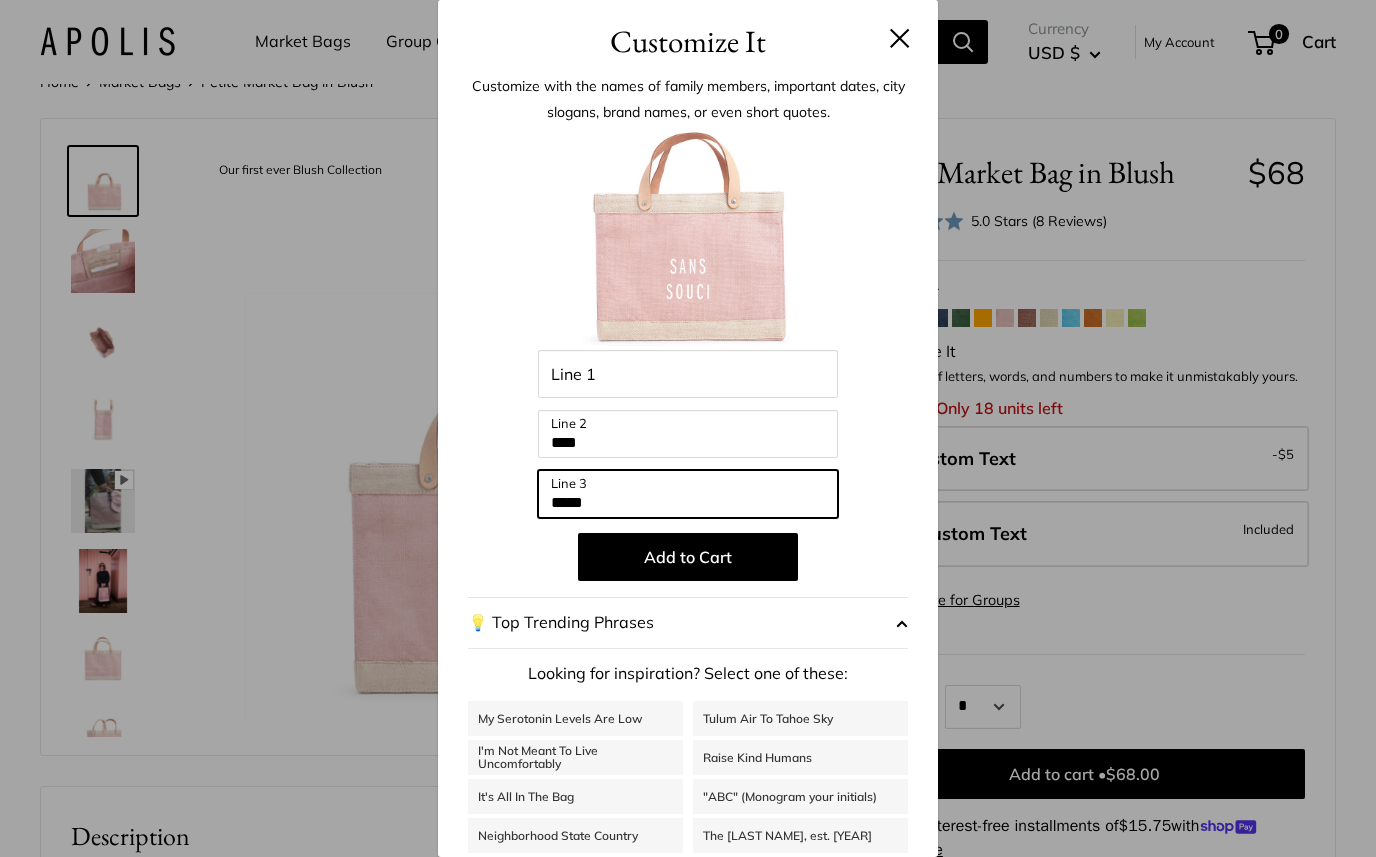 click on "*****" at bounding box center (688, 494) 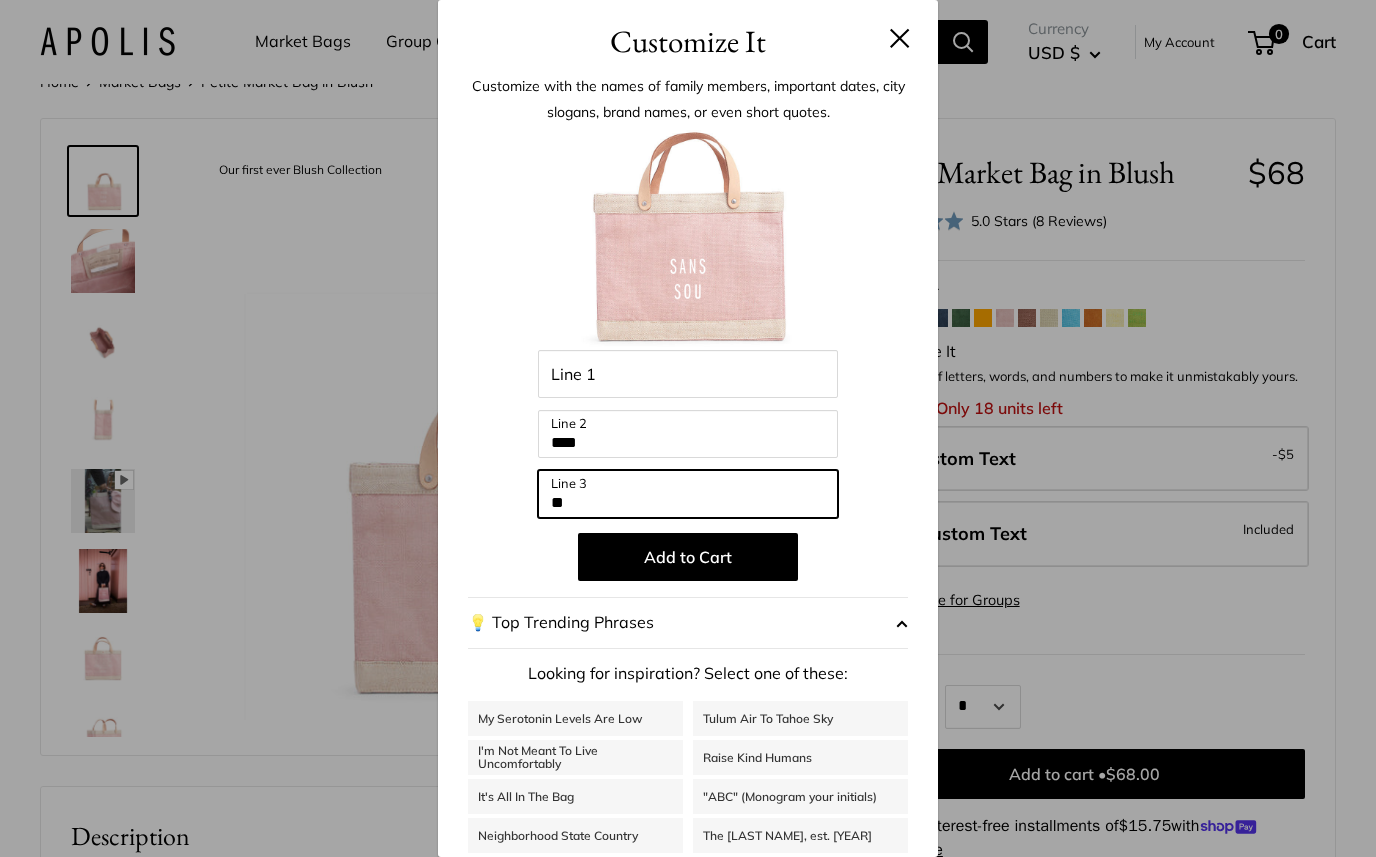 type on "*" 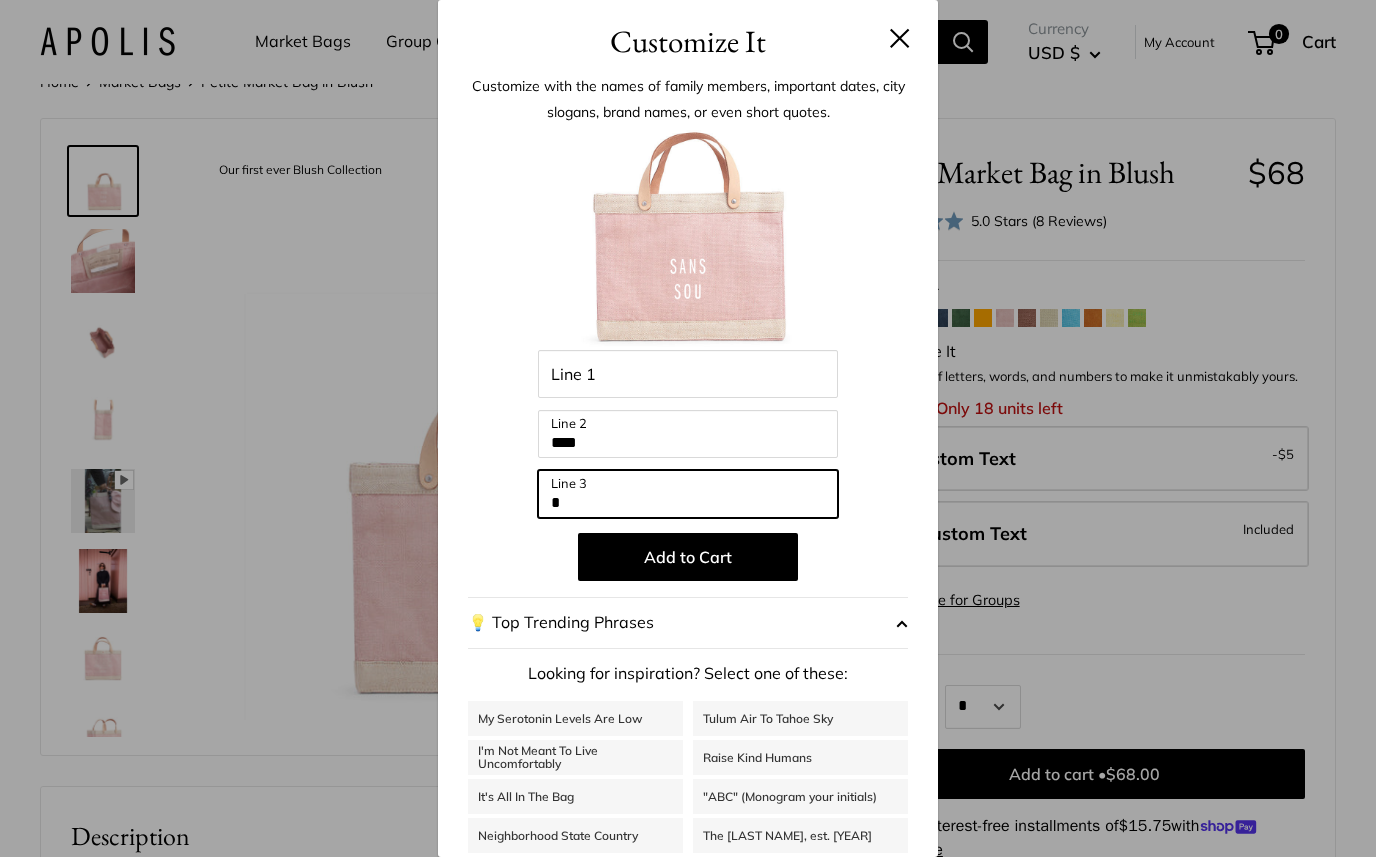 type 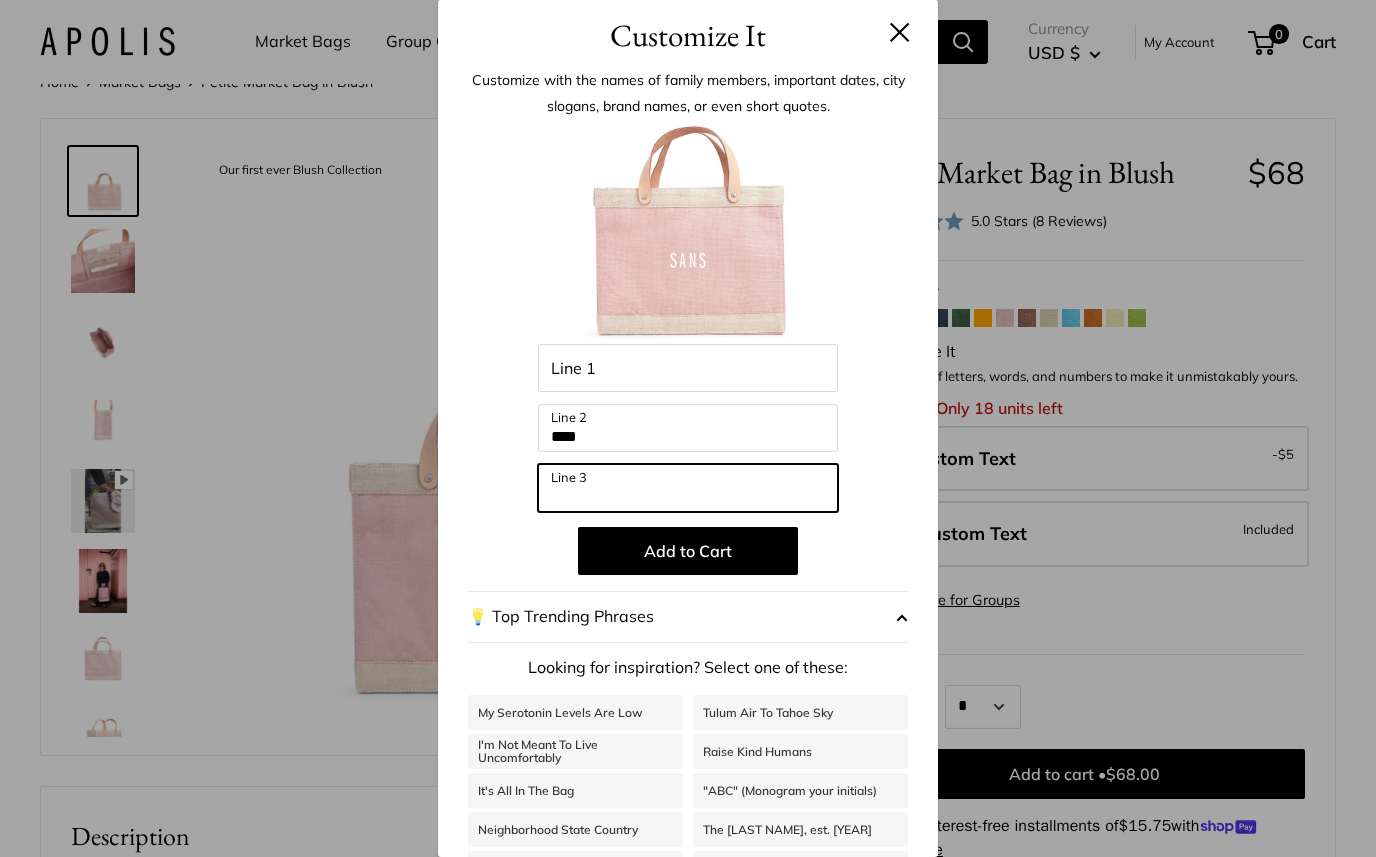 scroll, scrollTop: 0, scrollLeft: 0, axis: both 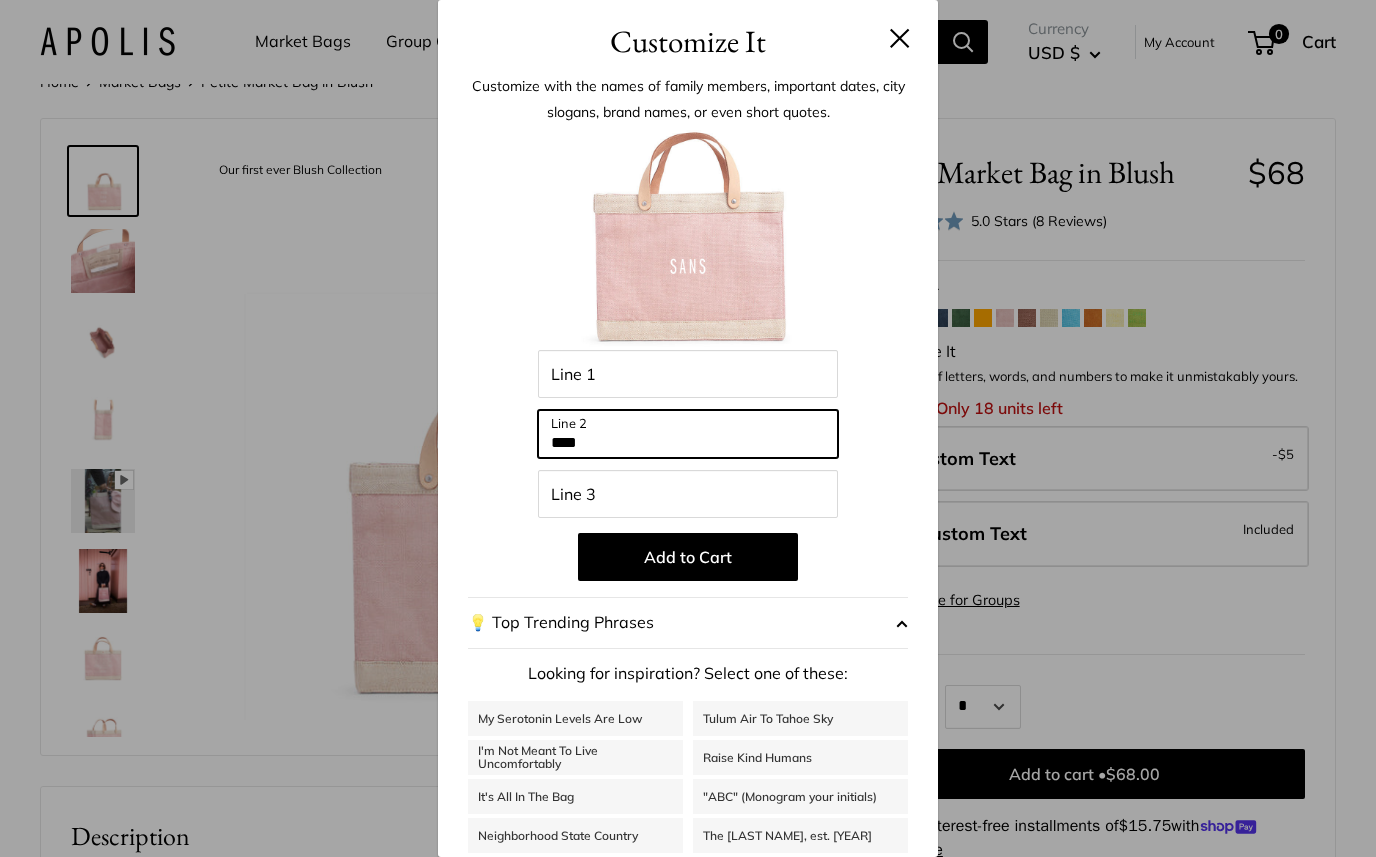 click on "****" at bounding box center (688, 434) 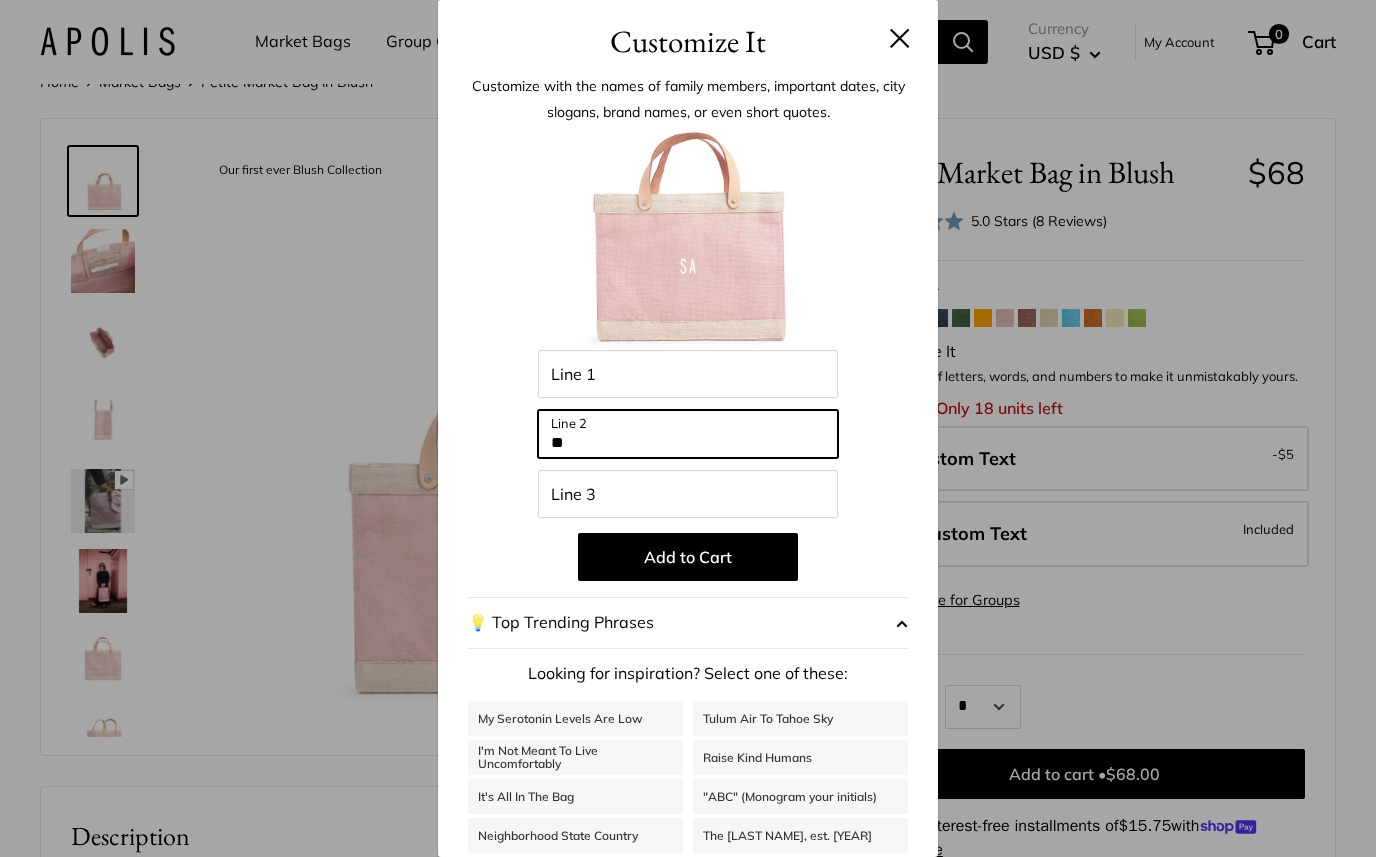 type on "*" 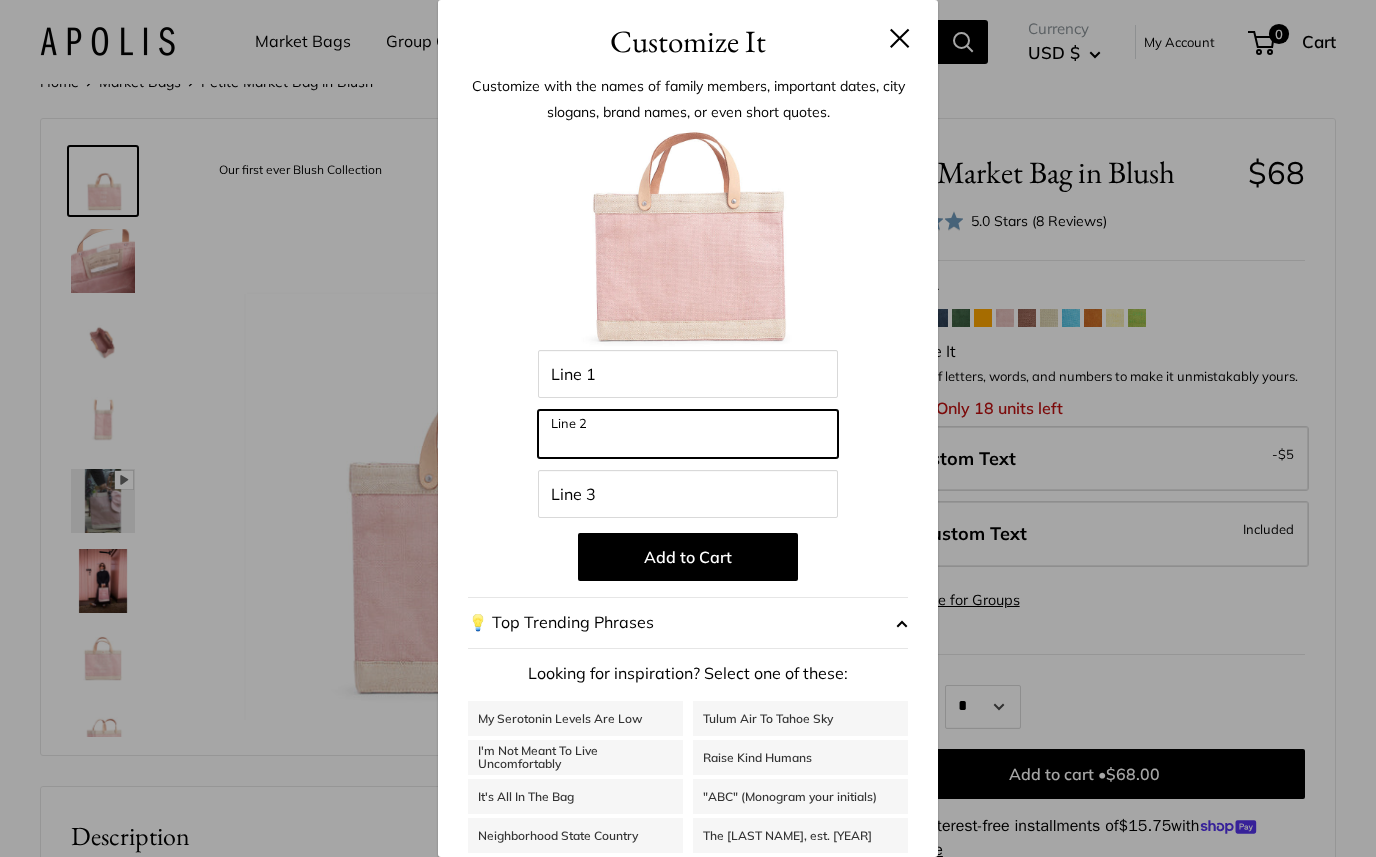type 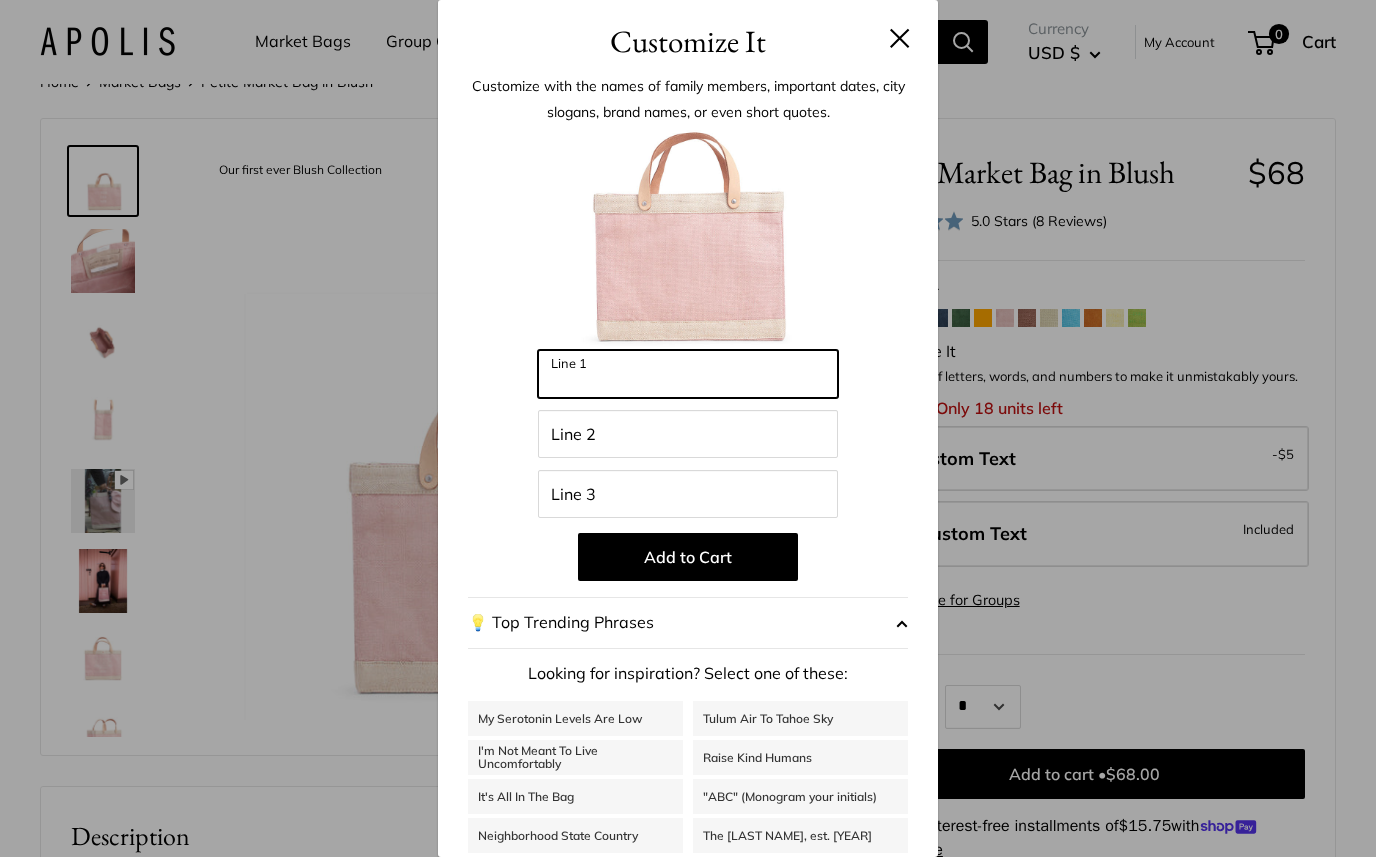 click on "Line 1" at bounding box center (688, 374) 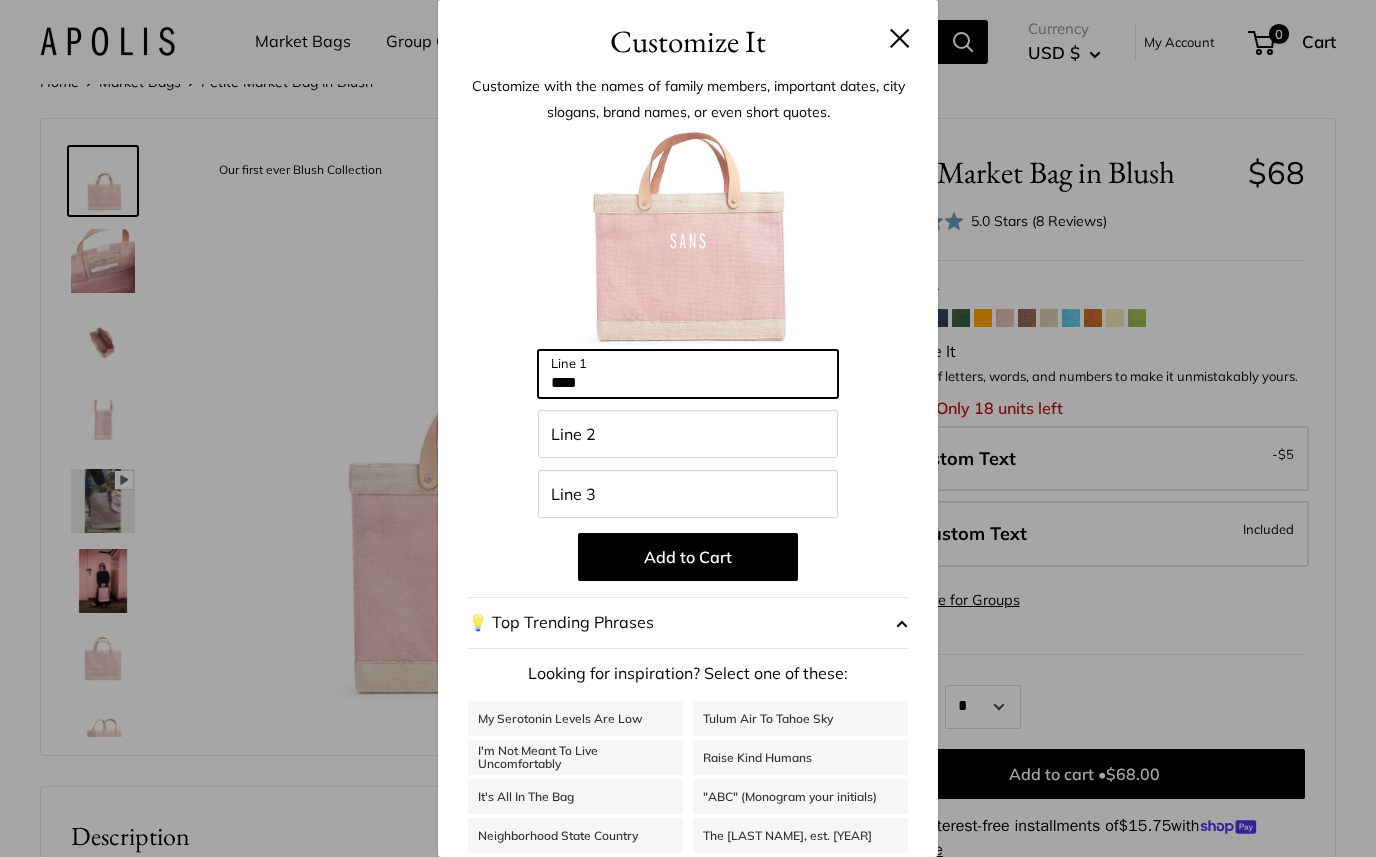 type on "****" 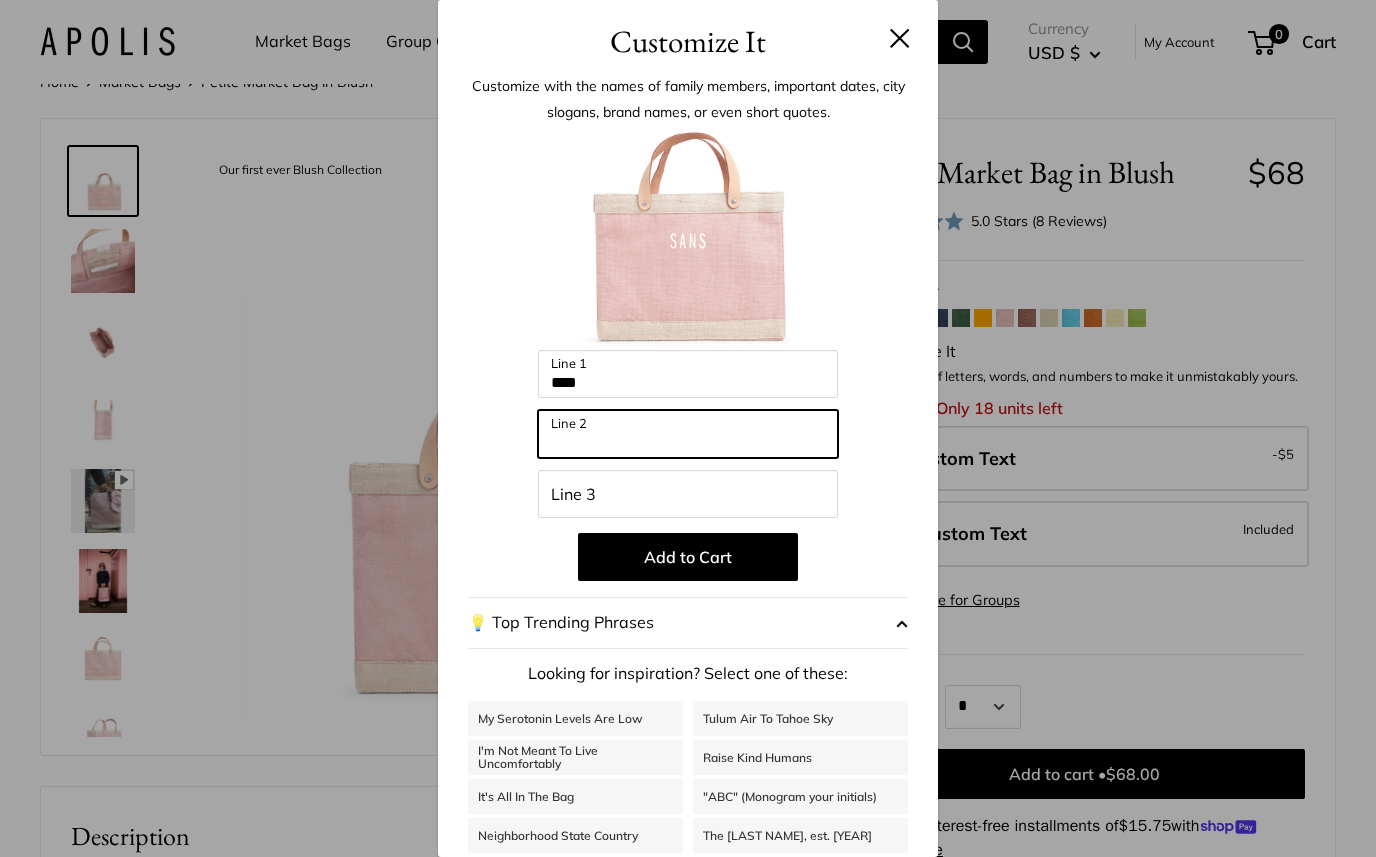 click on "Line 2" at bounding box center [688, 434] 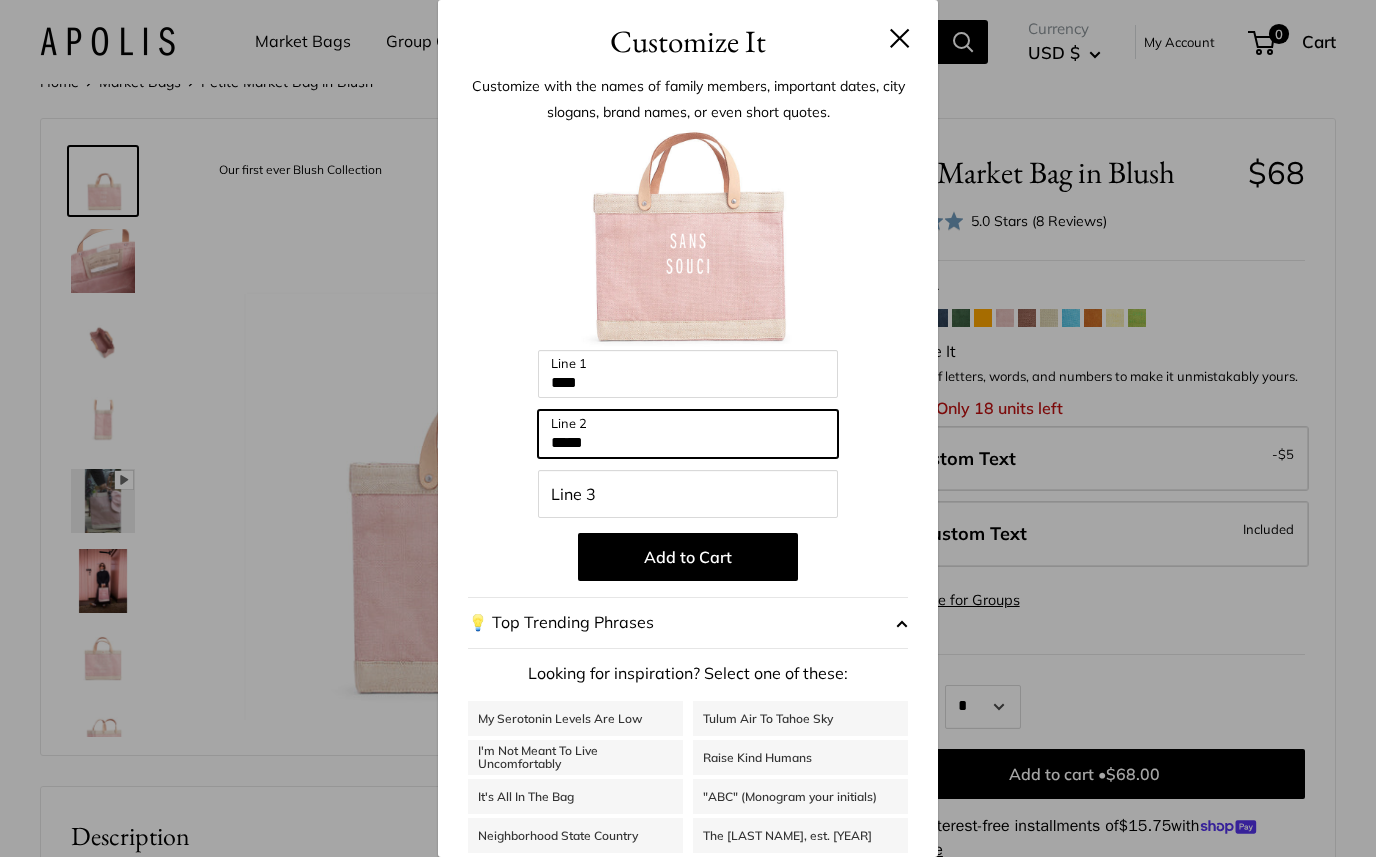 type on "*****" 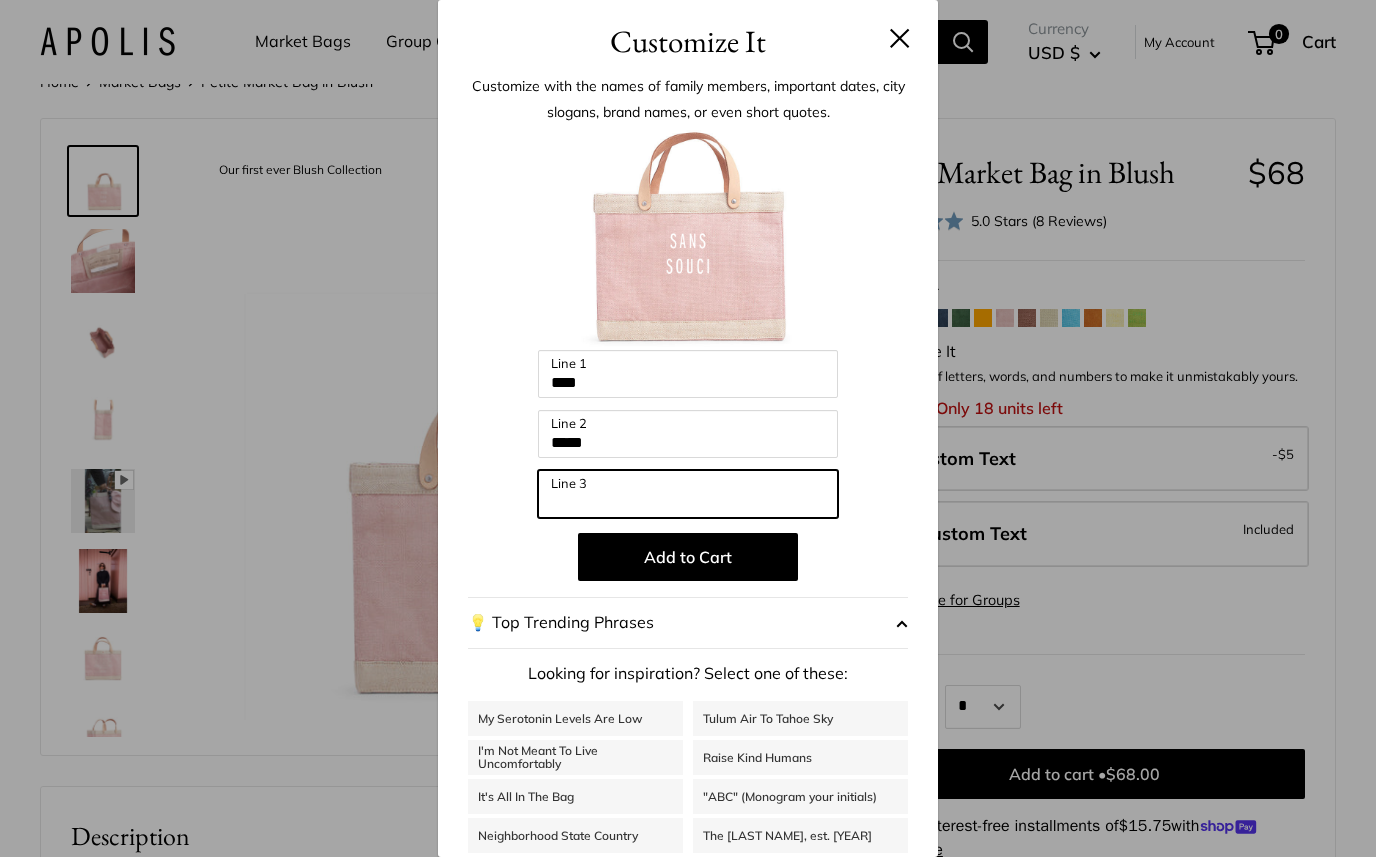 click on "Line 3" at bounding box center [688, 494] 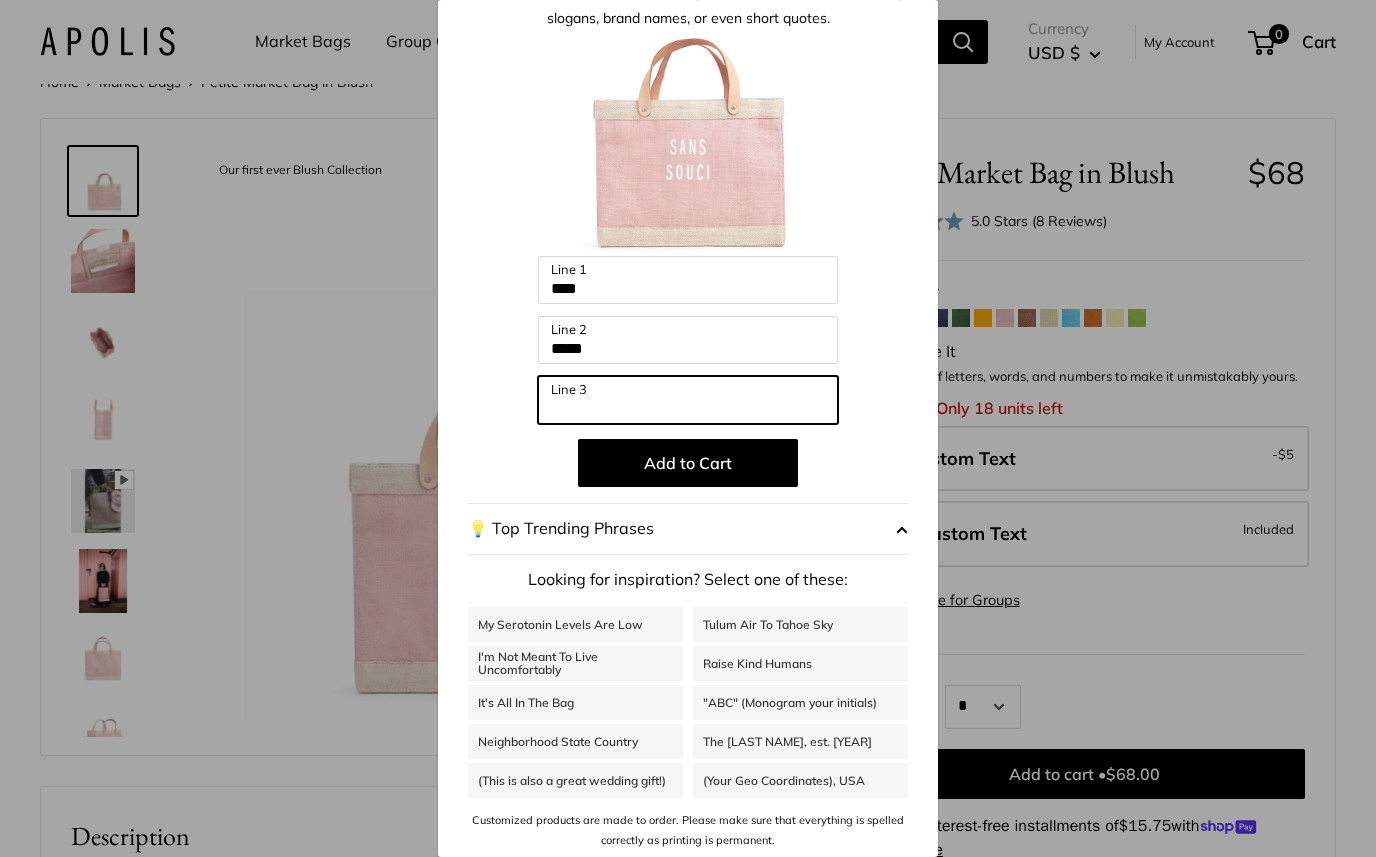scroll, scrollTop: 92, scrollLeft: 0, axis: vertical 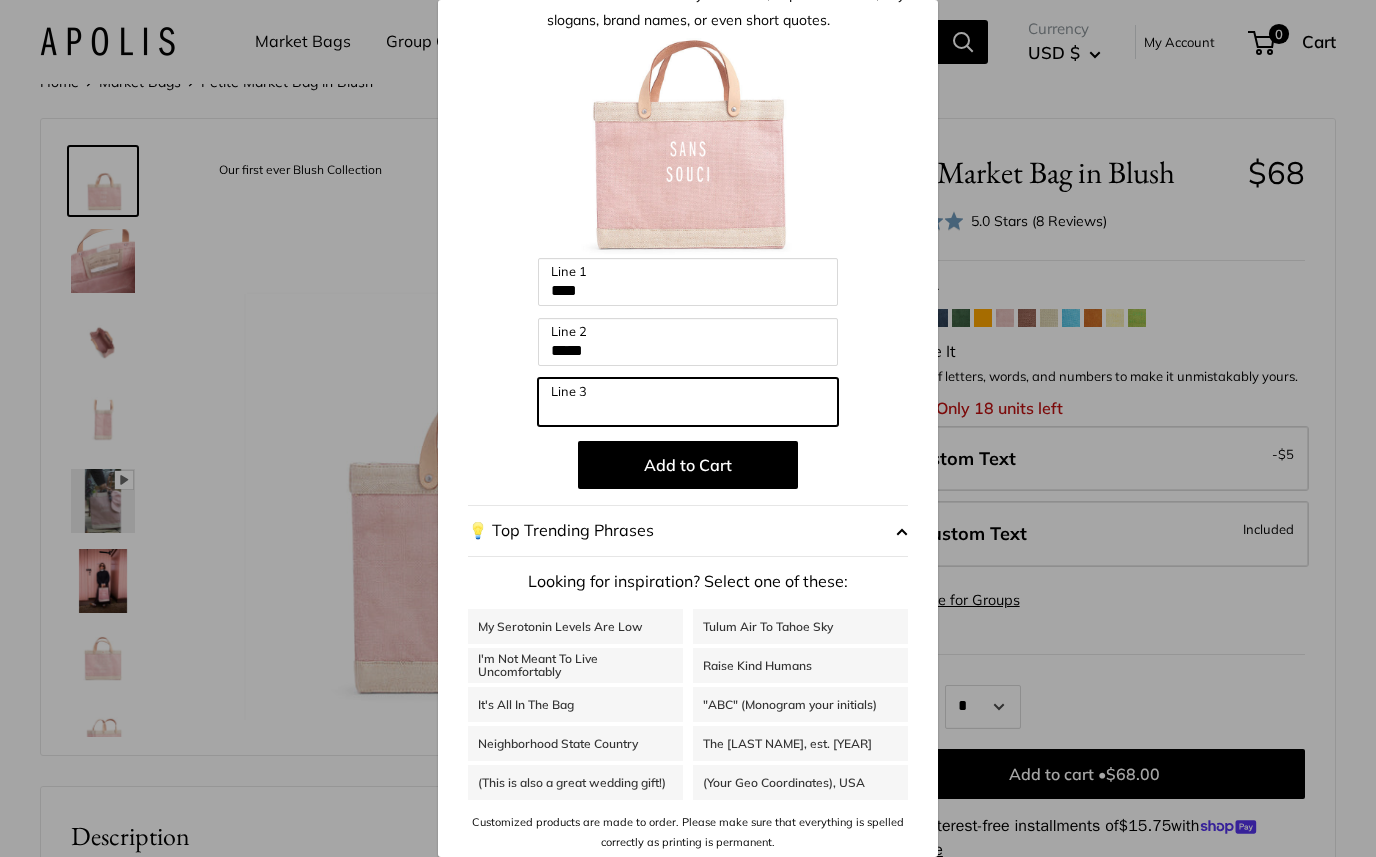 type on "*" 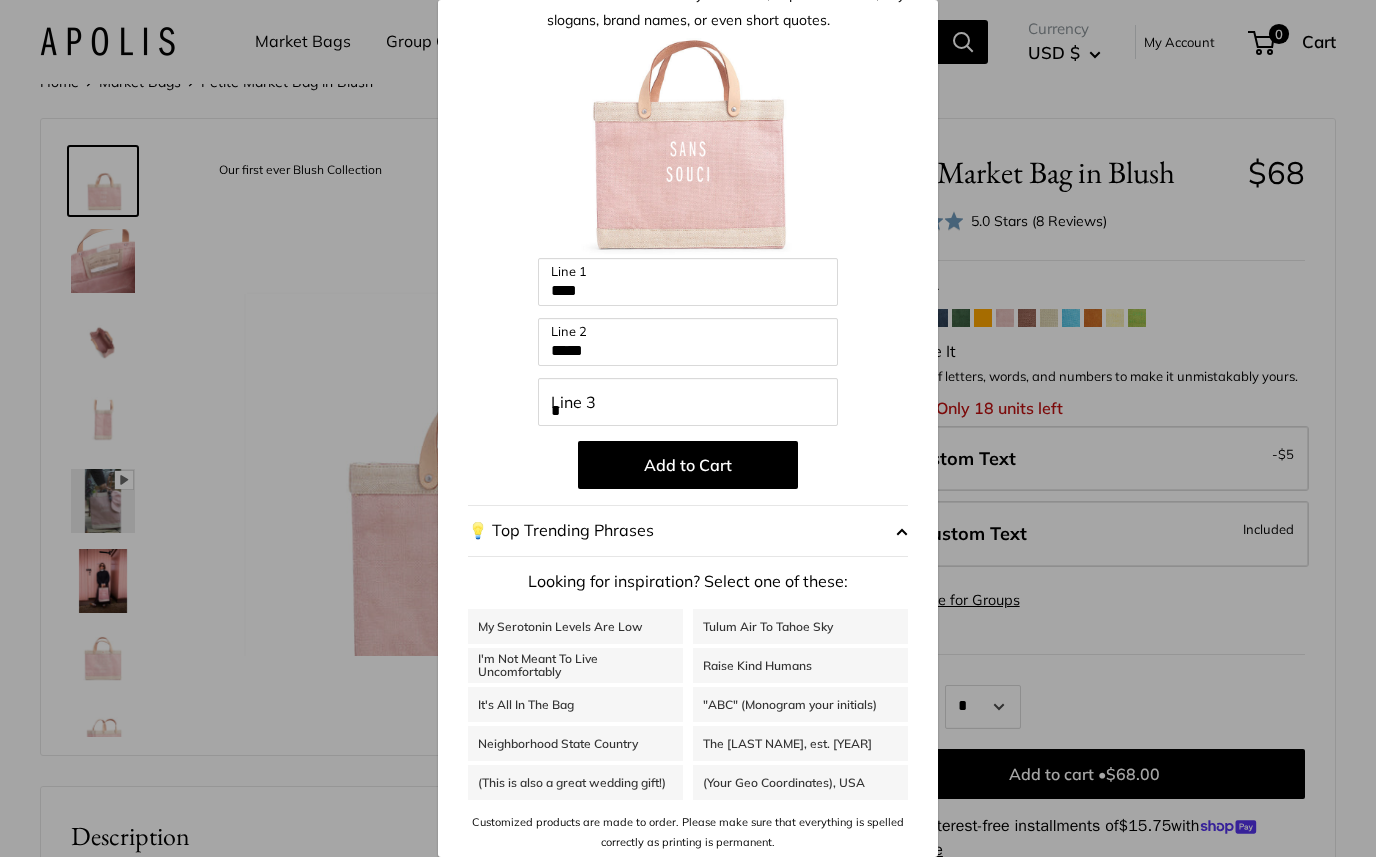 scroll, scrollTop: 0, scrollLeft: 0, axis: both 